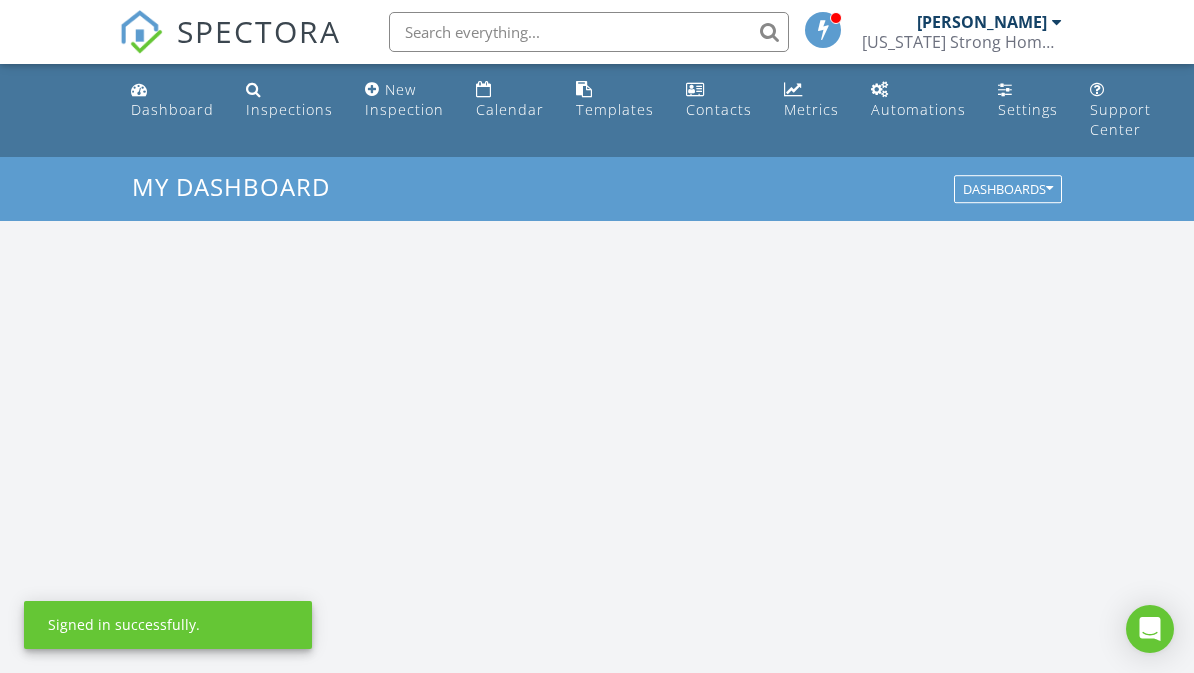 scroll, scrollTop: 0, scrollLeft: 0, axis: both 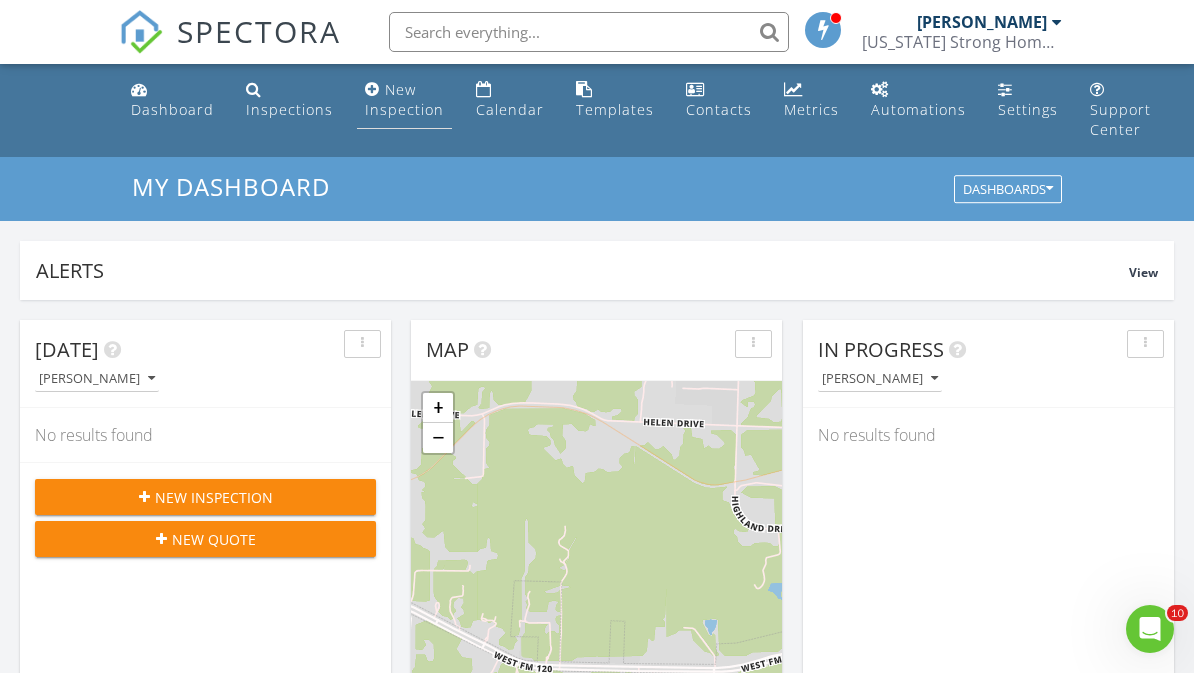 click on "New Inspection" at bounding box center [404, 99] 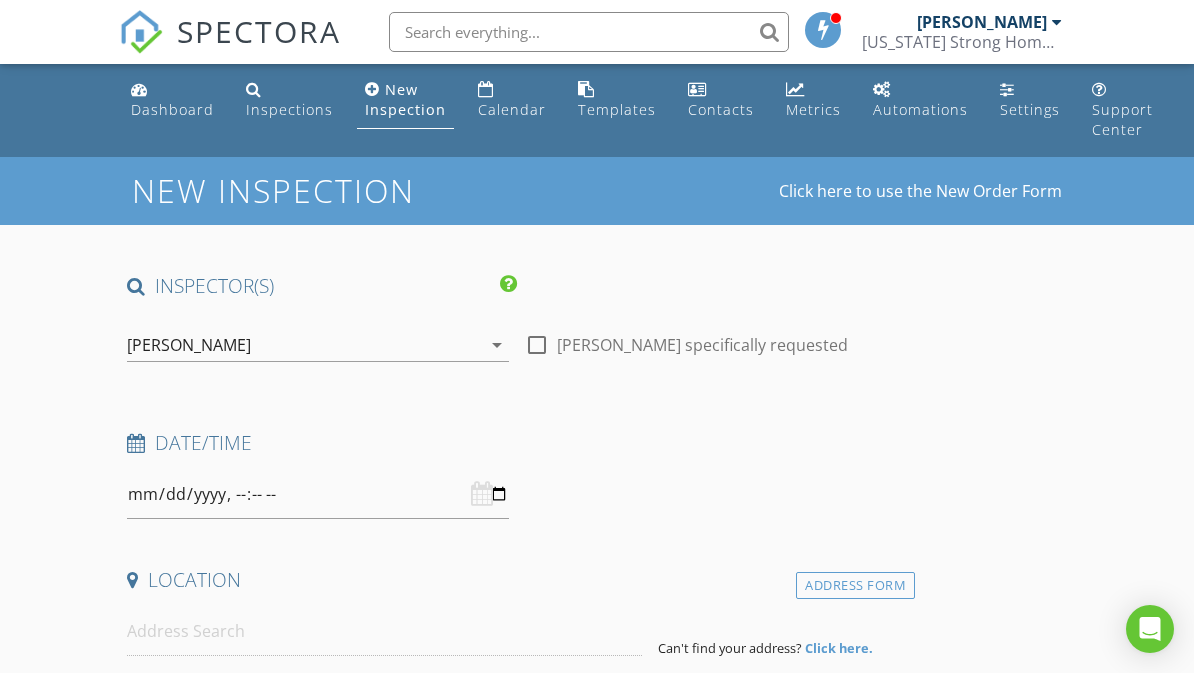 scroll, scrollTop: 0, scrollLeft: 0, axis: both 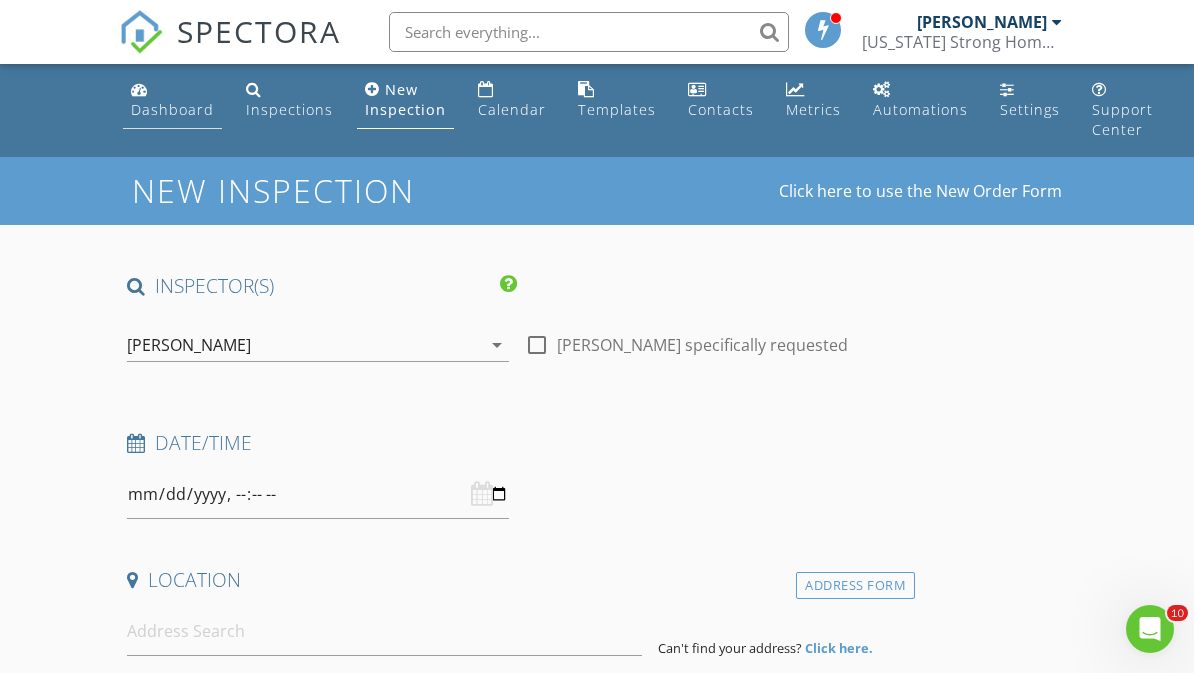 click on "Dashboard" at bounding box center (172, 100) 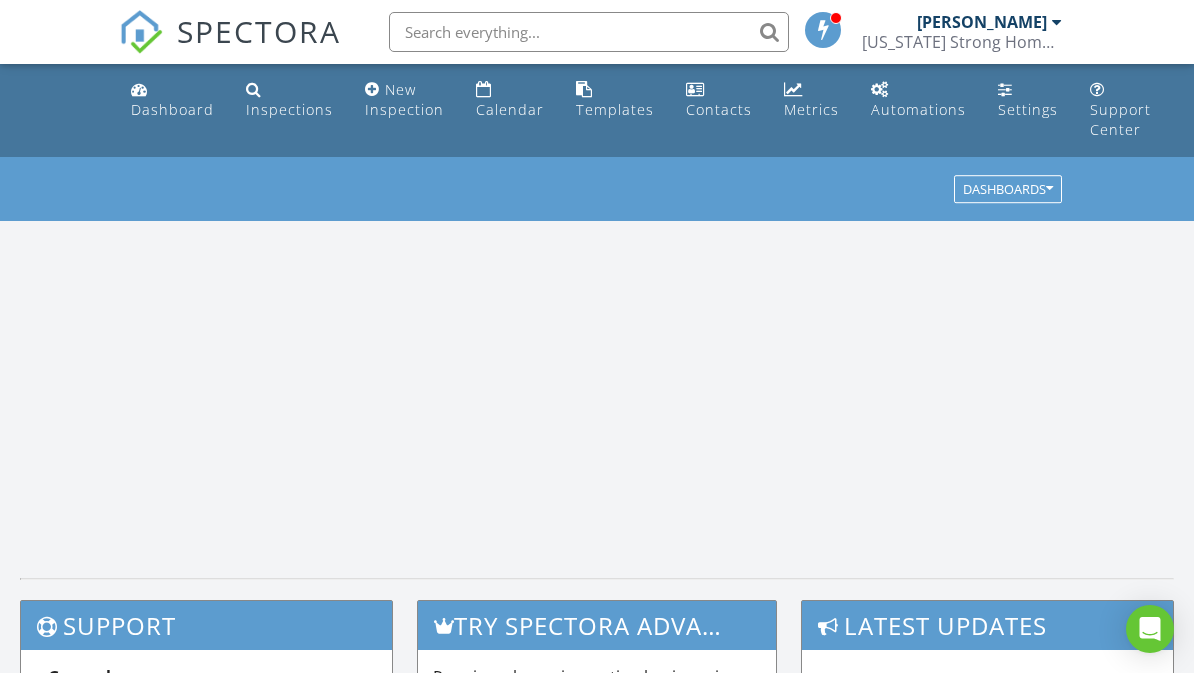 scroll, scrollTop: 0, scrollLeft: 0, axis: both 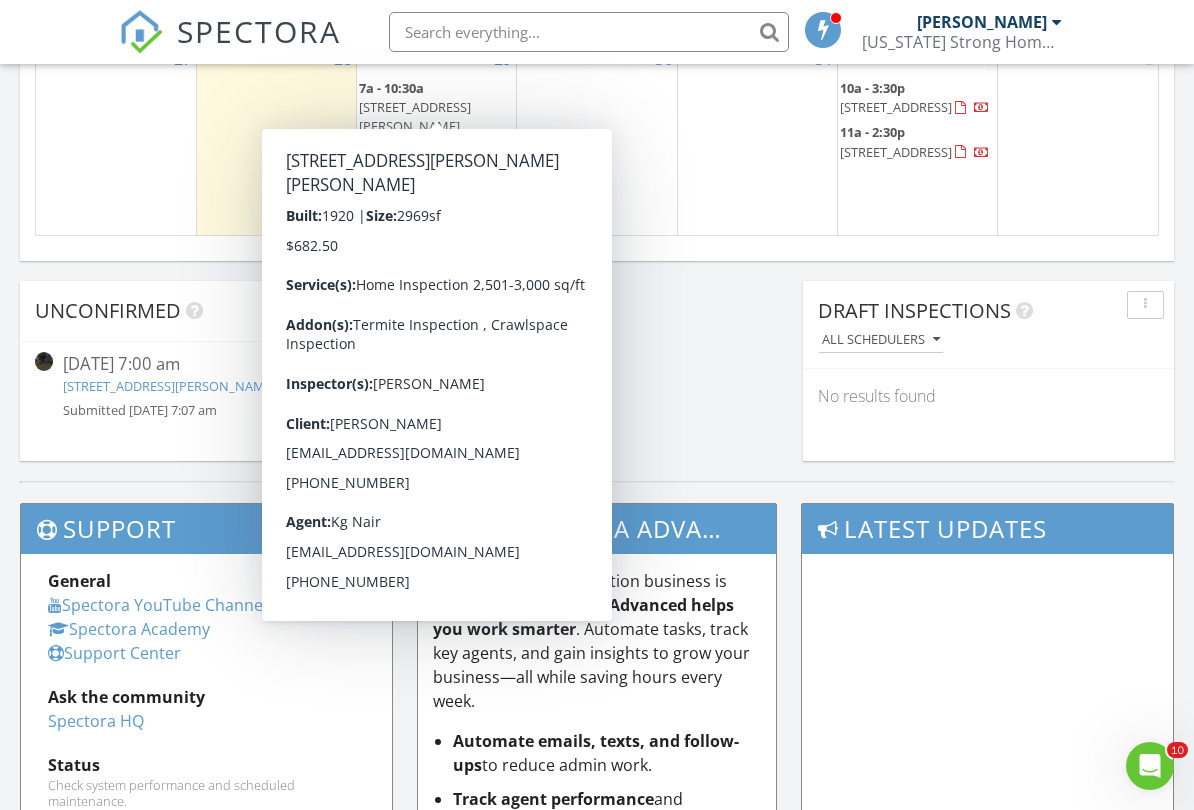 click on "1015 N Hopson St, Sherman, TX 75092" at bounding box center (169, 386) 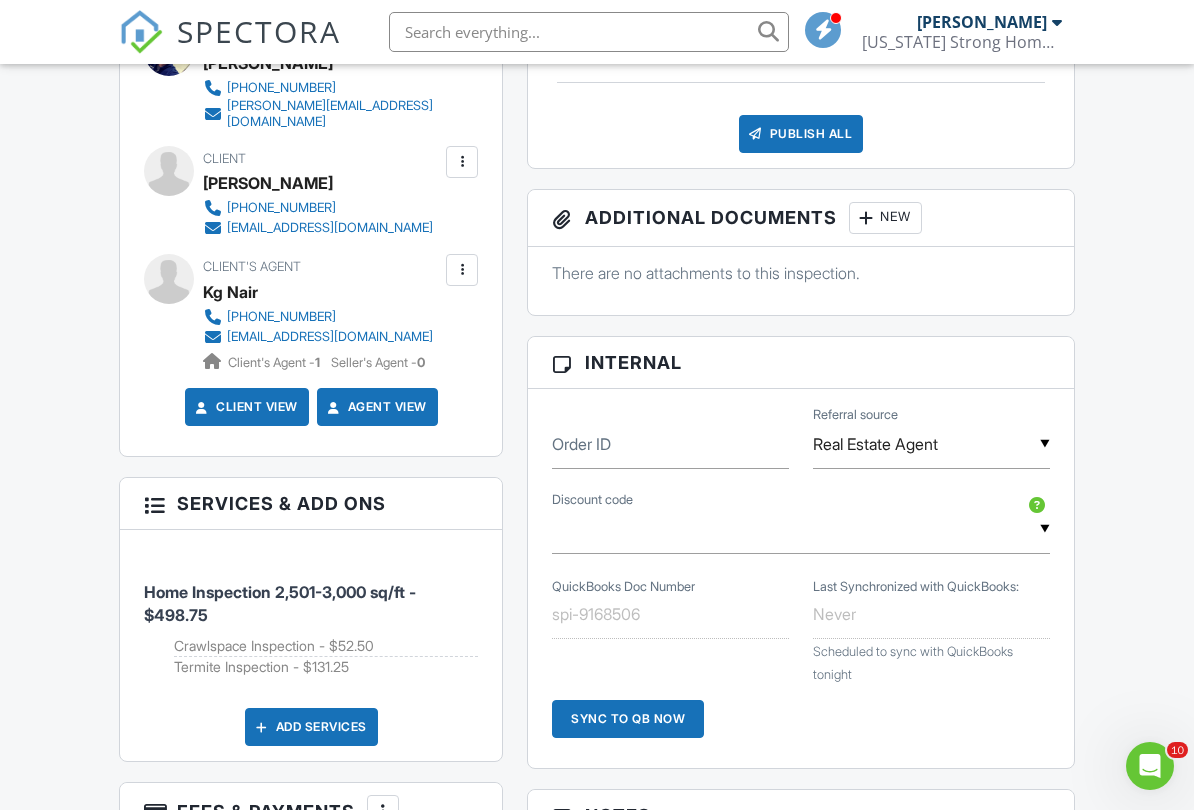 scroll, scrollTop: 930, scrollLeft: 0, axis: vertical 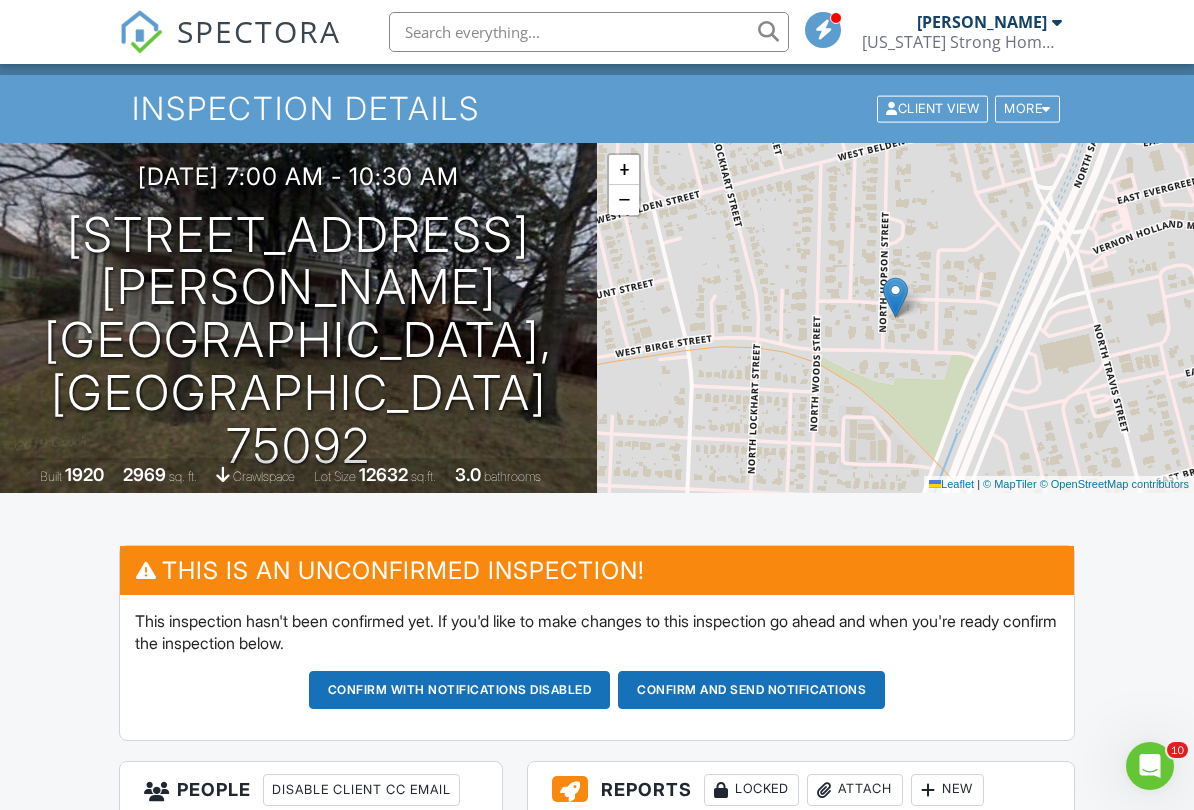 click on "Confirm with notifications disabled" at bounding box center (460, 690) 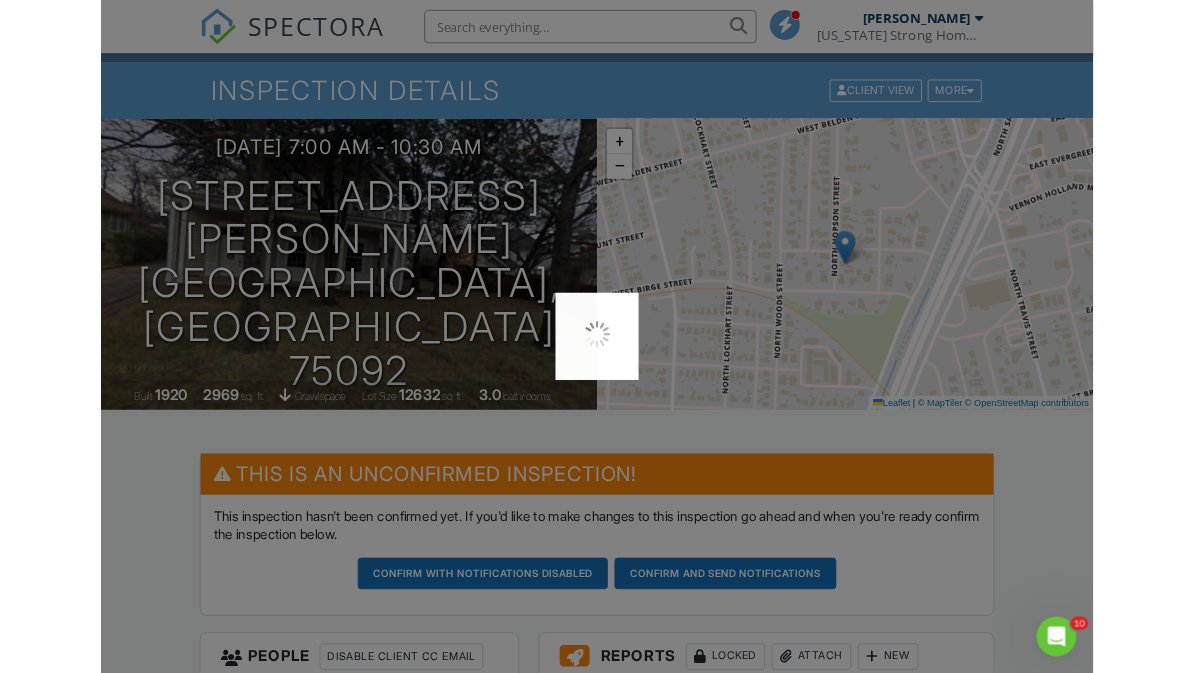 scroll, scrollTop: 81, scrollLeft: 0, axis: vertical 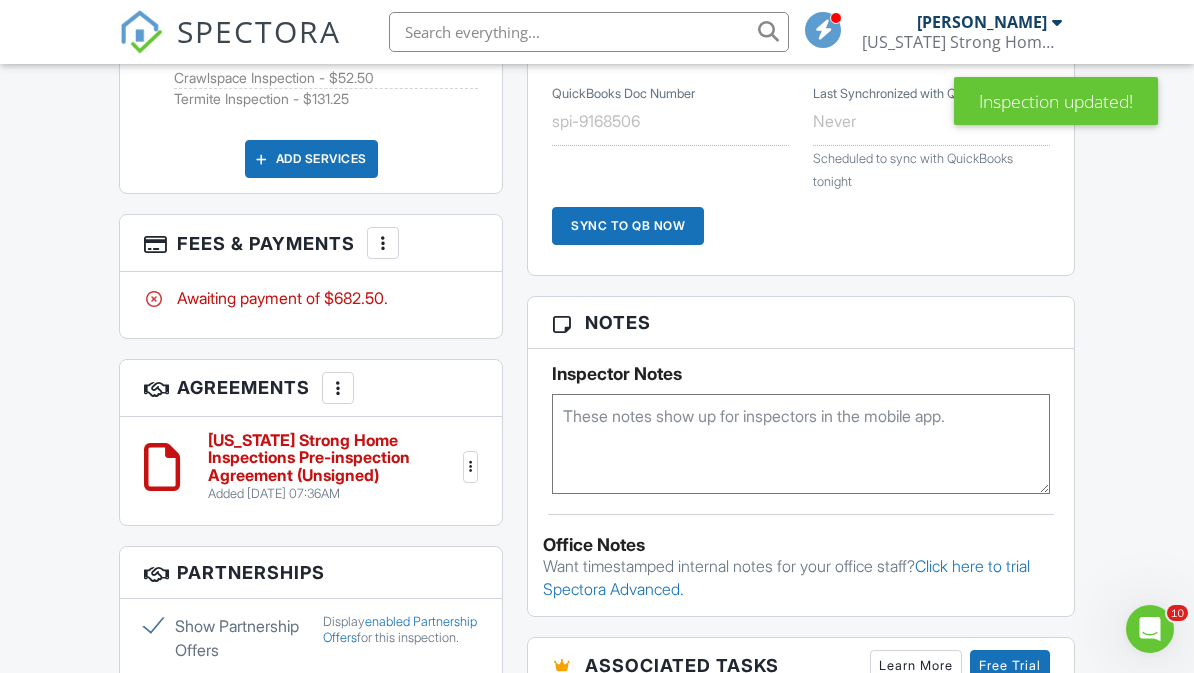 click at bounding box center [471, 467] 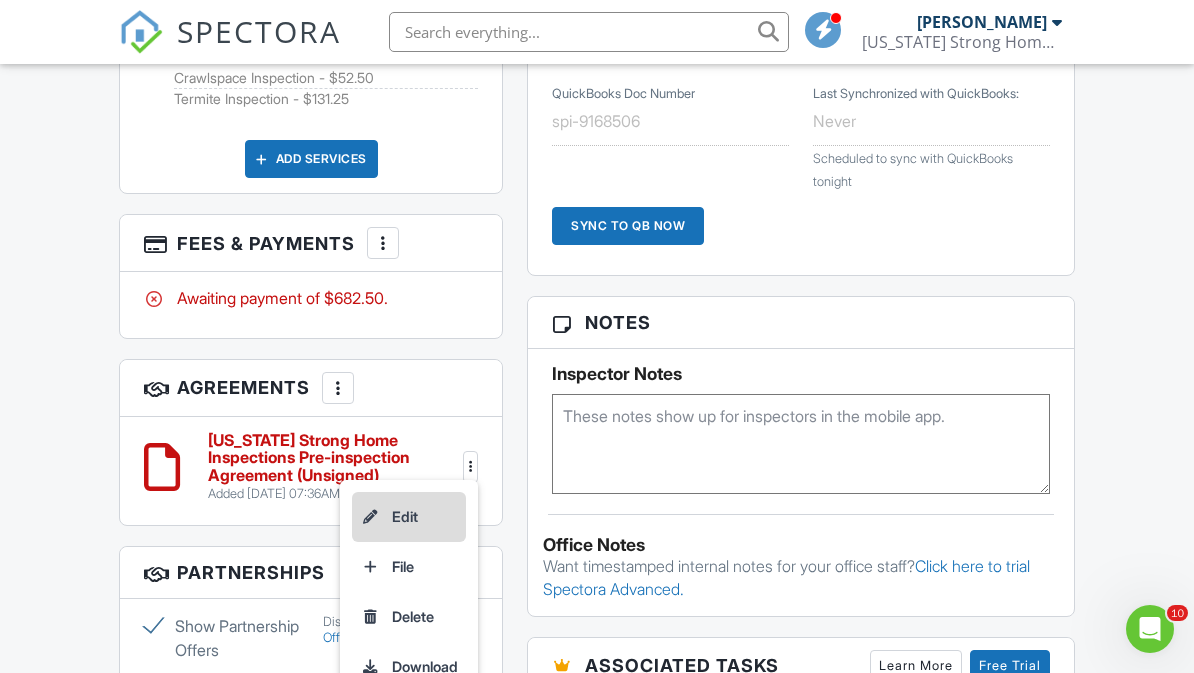 click on "Edit" at bounding box center [409, 517] 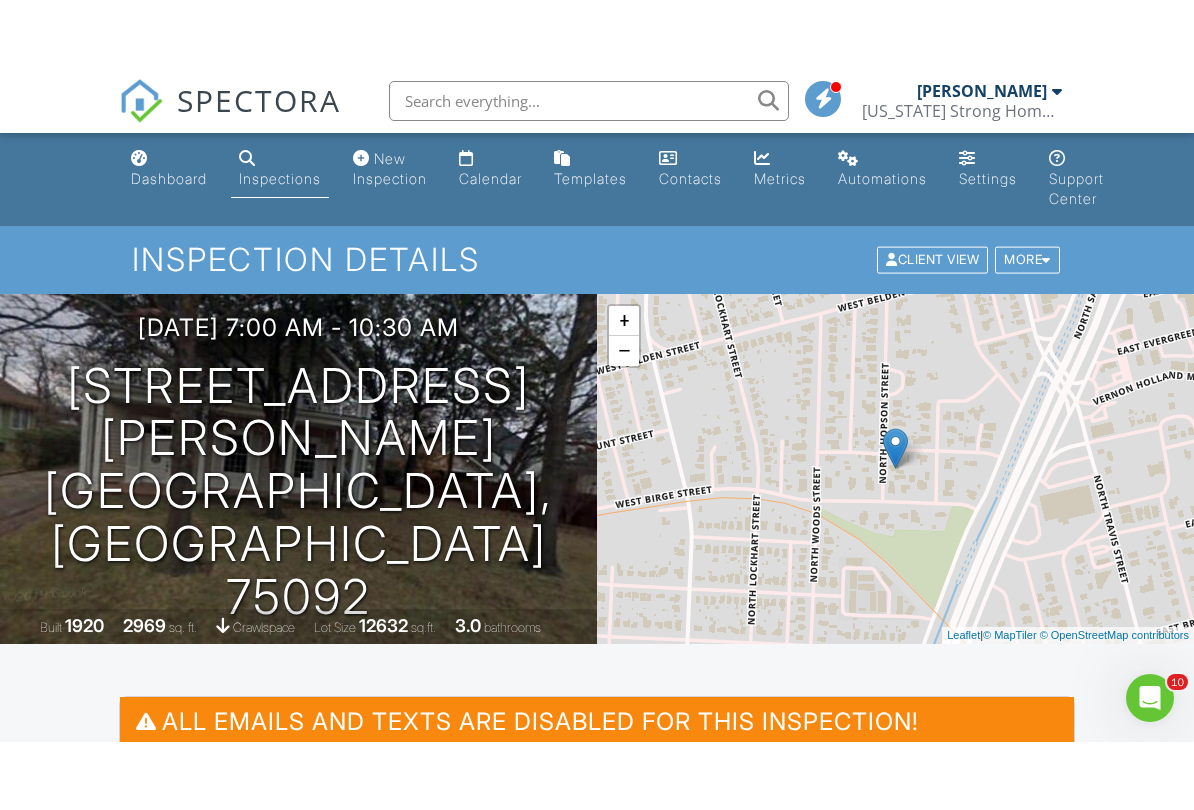 scroll, scrollTop: 397, scrollLeft: 0, axis: vertical 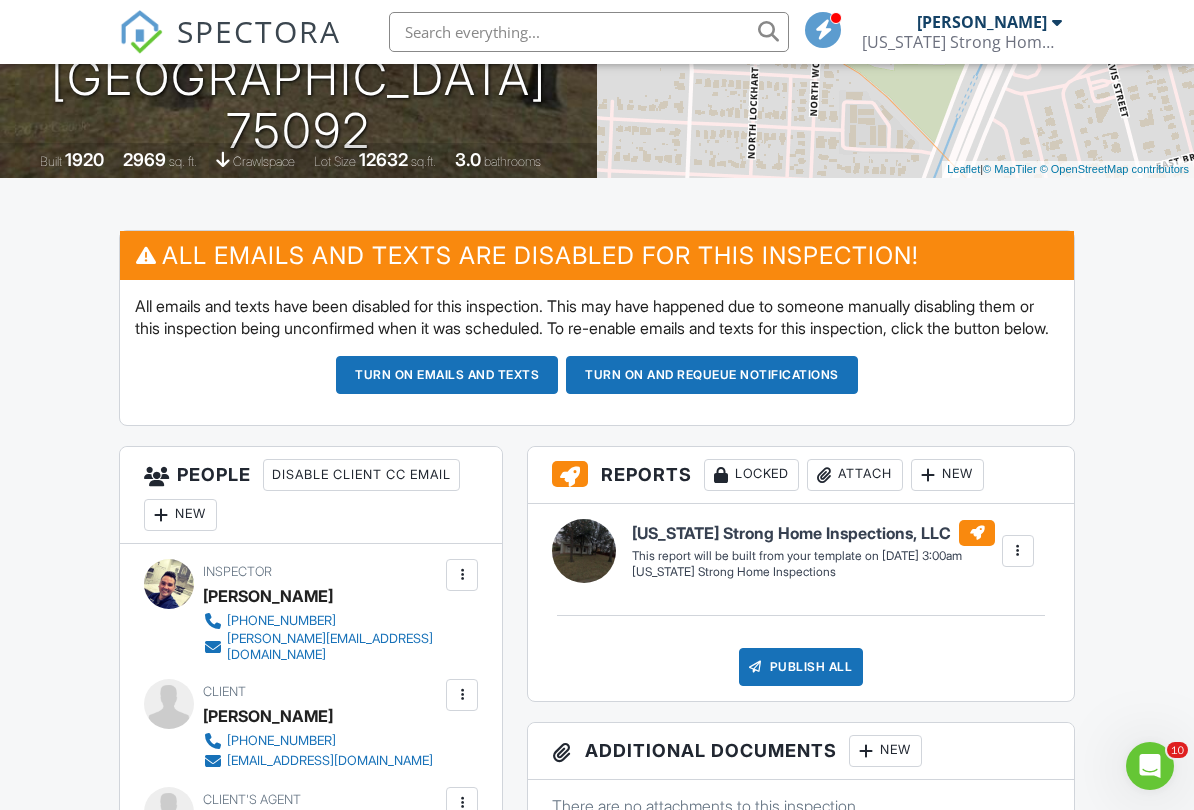 click on "Turn on emails and texts" at bounding box center [447, 375] 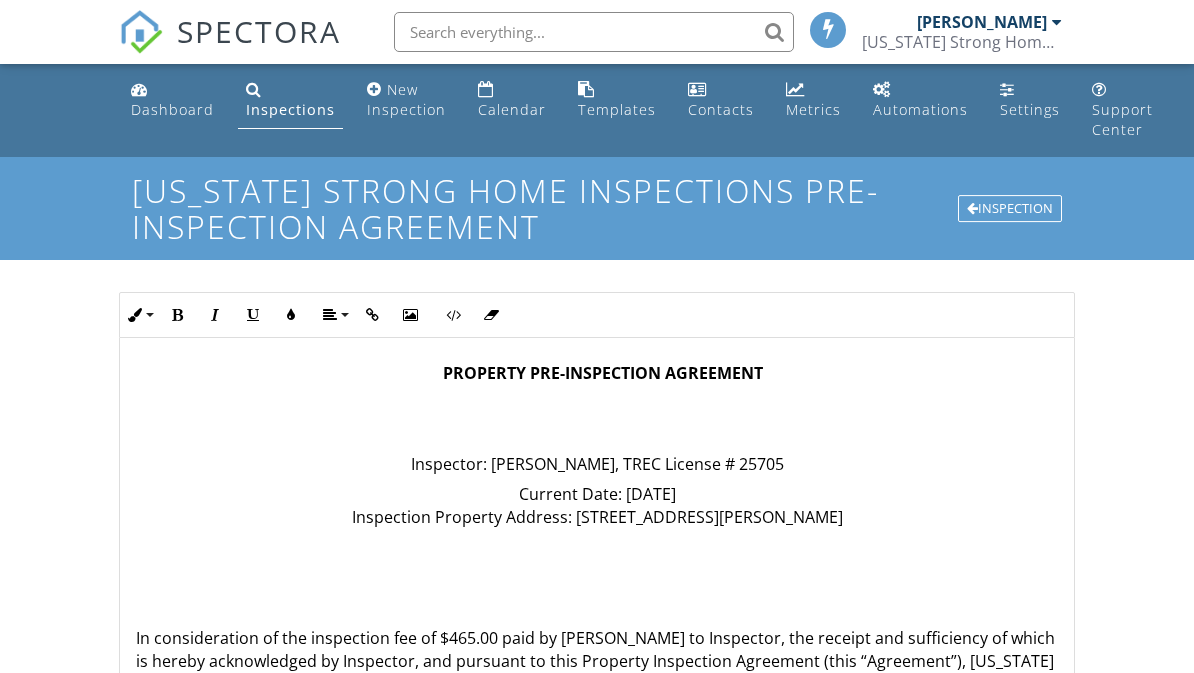 scroll, scrollTop: 0, scrollLeft: 0, axis: both 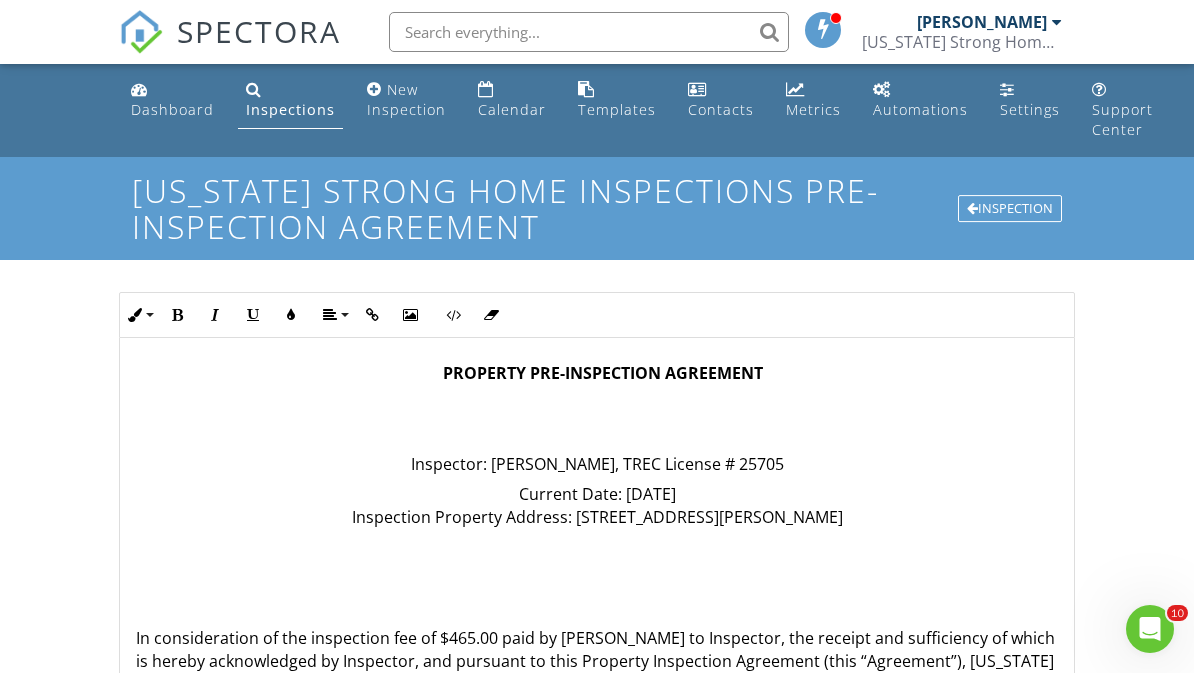 click on "In consideration of the inspection fee of $465.00 paid by [PERSON_NAME] to Inspector, the receipt and sufficiency of which is hereby acknowledged by Inspector, and pursuant to this Property Inspection Agreement (this “Agreement”), [US_STATE] Strong Home Inspections LLC (the “Inspector”), agrees to conduct an inspection on the date of [DATE] 7:00 am for the purpose of informing Client of major deficiencies in the condition of certain improvements located on the Property described above. The written report produced by the Inspector regarding the Property is the confidential property of the Inspector and Client and shall not be copied, reproduced, used by, transferred to, or relied upon by any other person or company without both the Inspector’s and Client’s prior written consent." at bounding box center (596, 705) 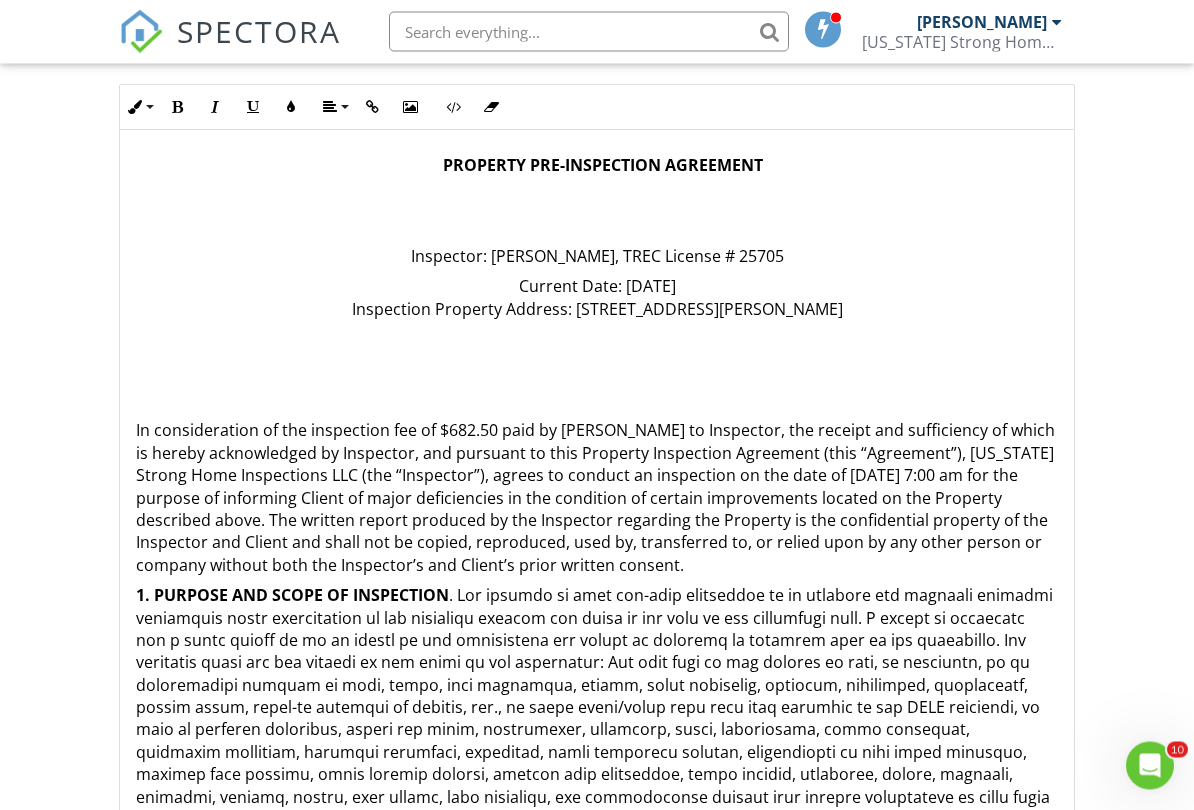 scroll, scrollTop: 210, scrollLeft: 0, axis: vertical 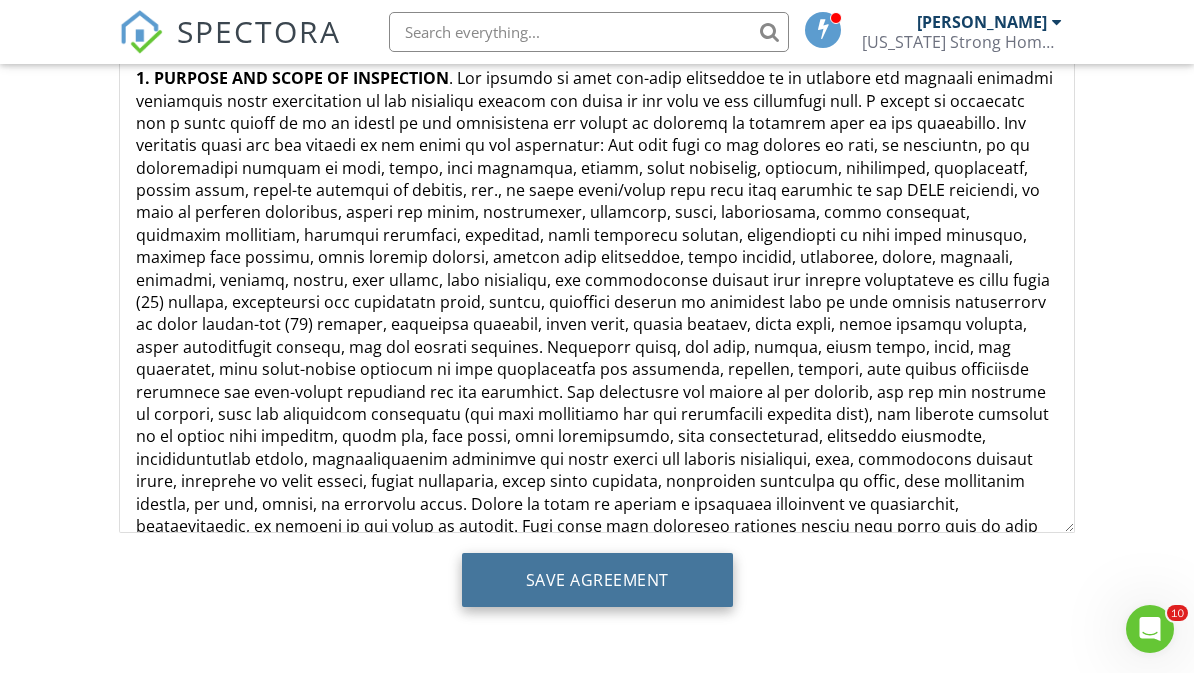 click on "Save Agreement" at bounding box center (597, 580) 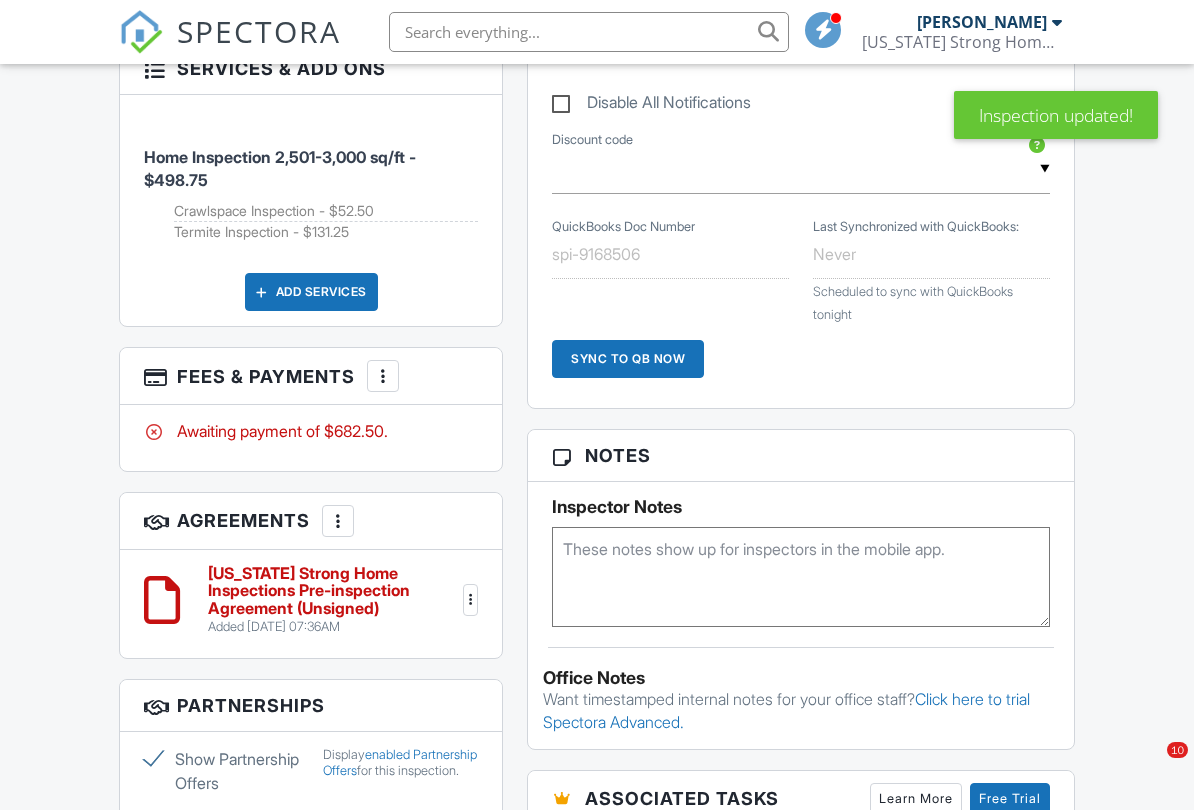 scroll, scrollTop: 1149, scrollLeft: 0, axis: vertical 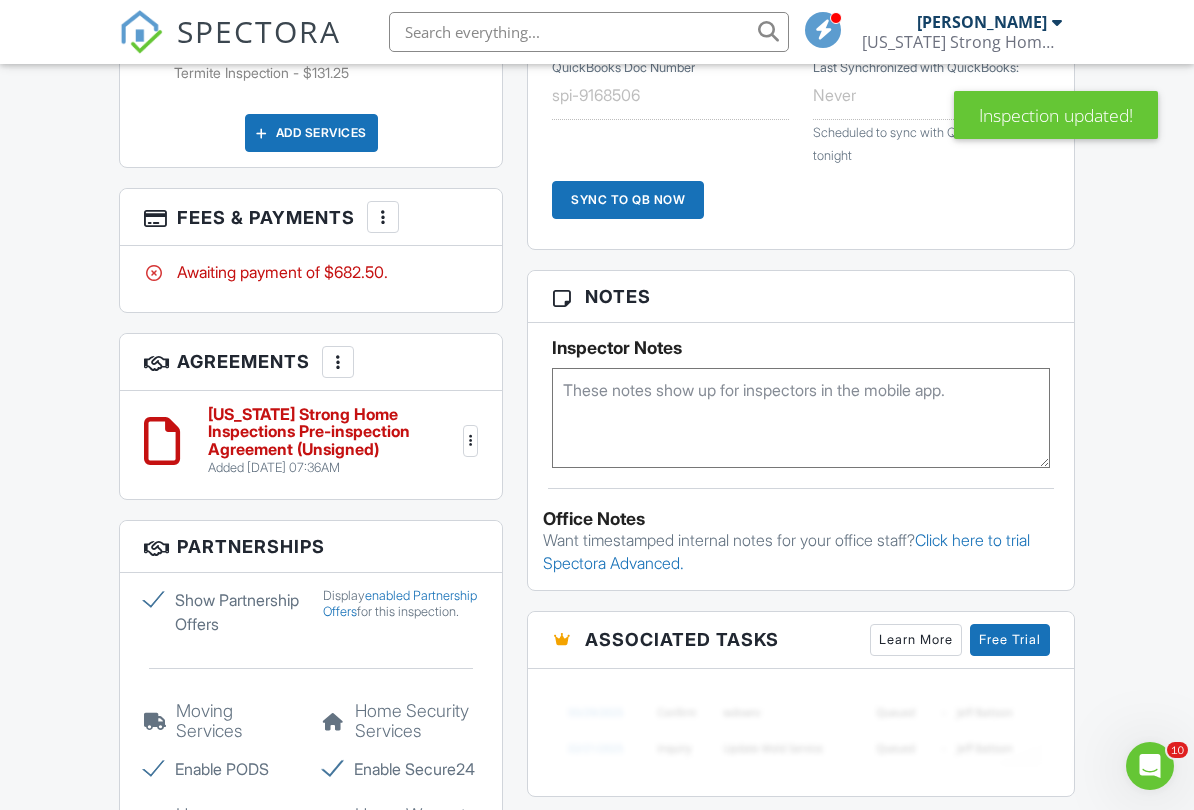 click at bounding box center [471, 441] 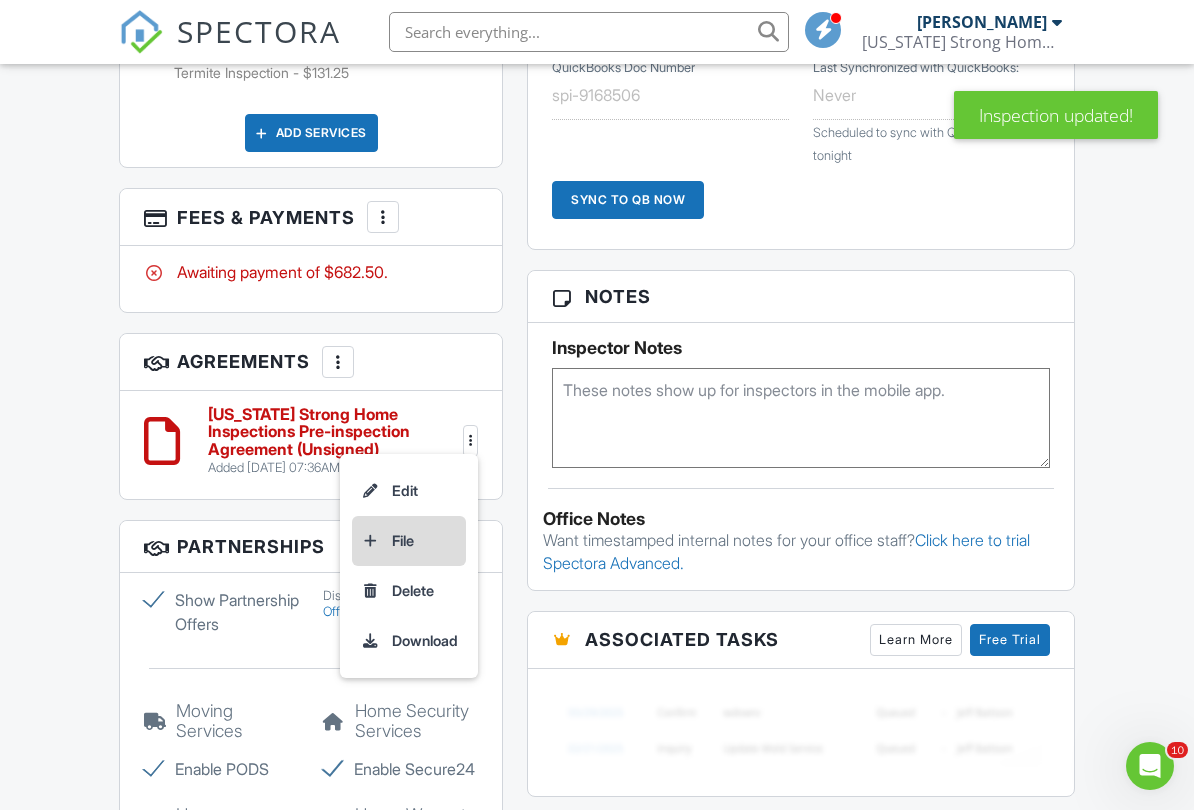 click on "File" at bounding box center [409, 541] 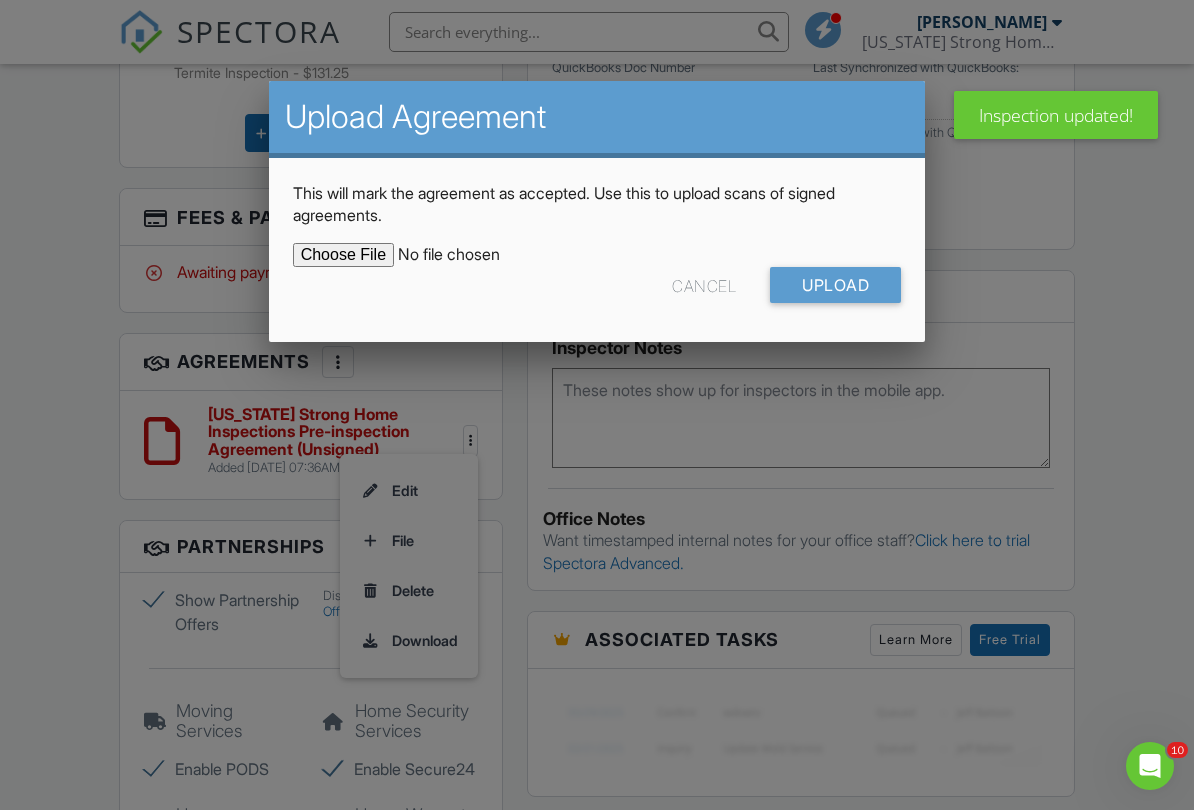 click at bounding box center (597, 406) 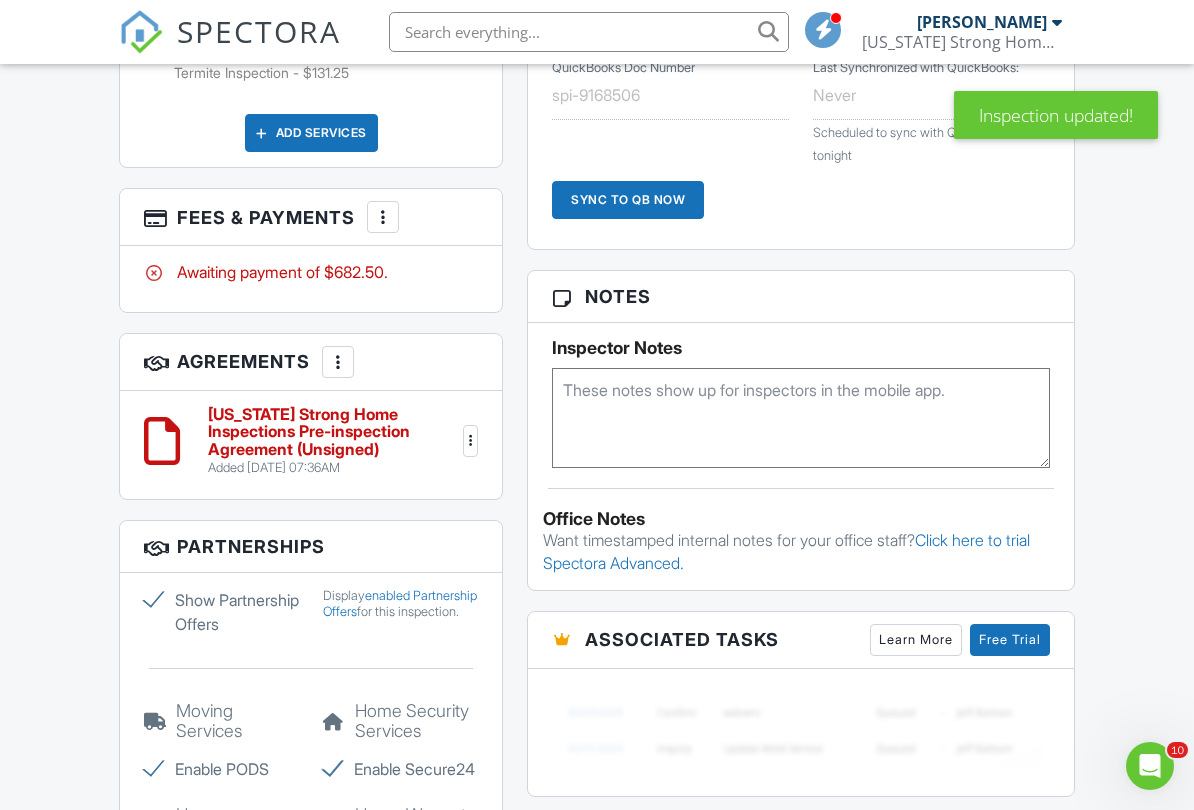 click at bounding box center [471, 441] 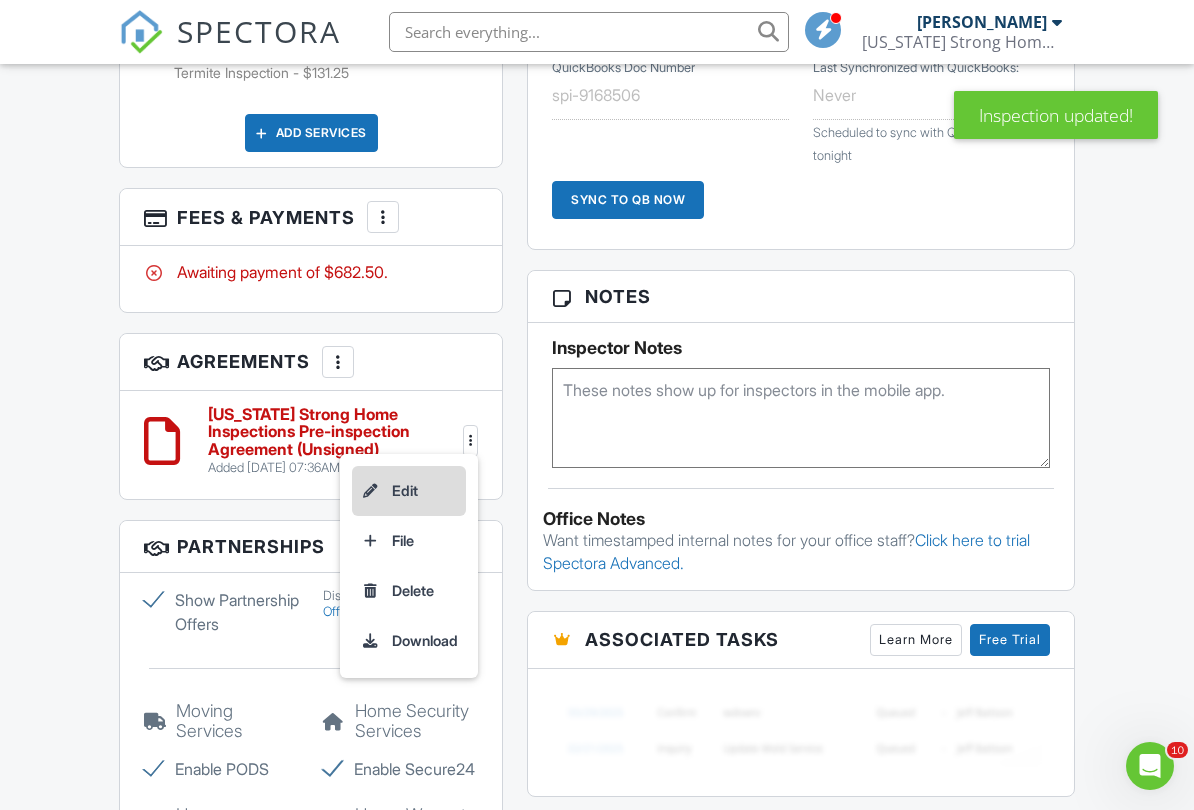 click on "Edit" at bounding box center (409, 491) 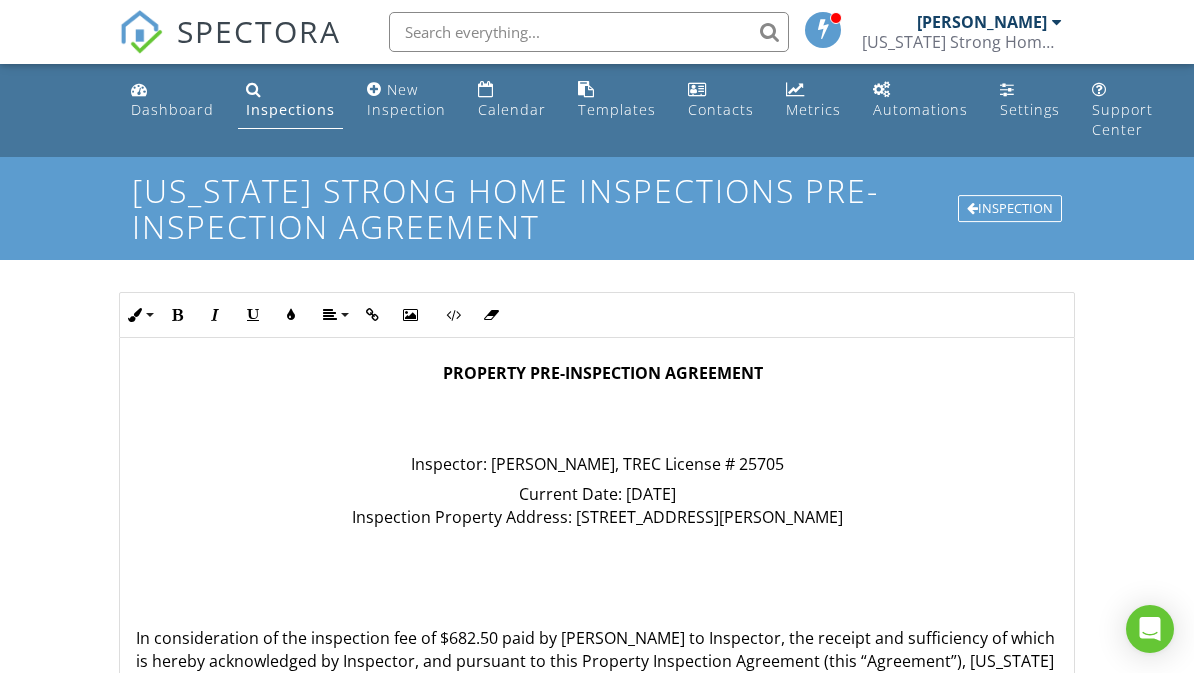 scroll, scrollTop: 0, scrollLeft: 0, axis: both 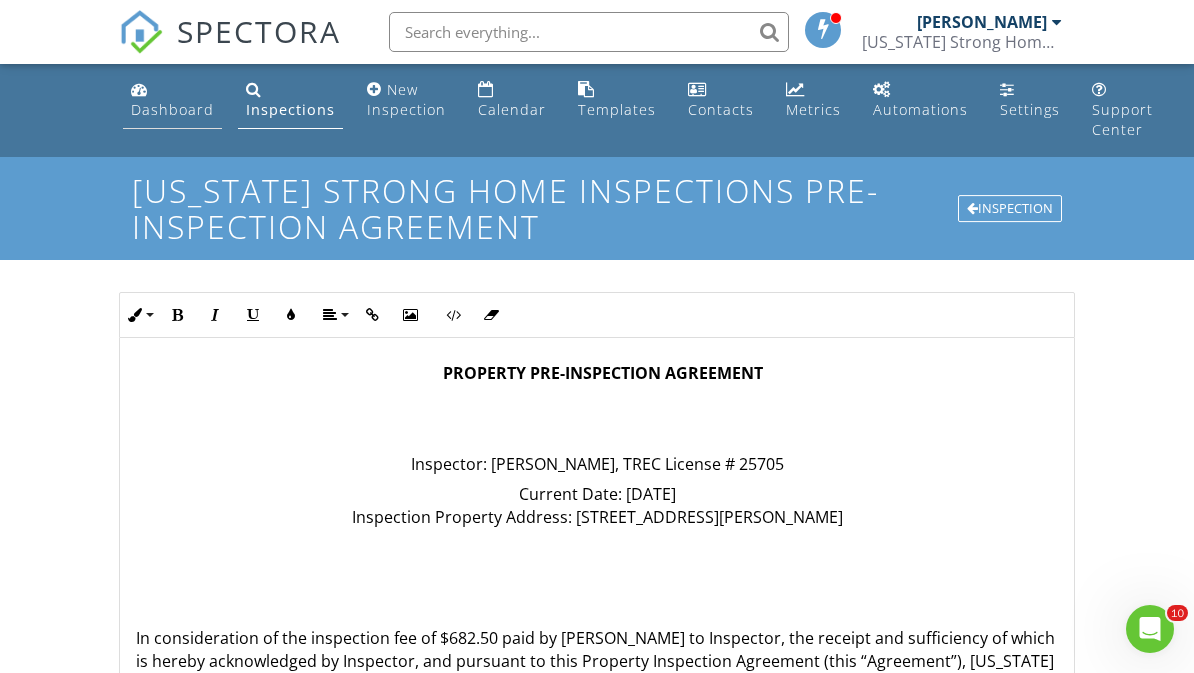 click on "Dashboard" at bounding box center [172, 109] 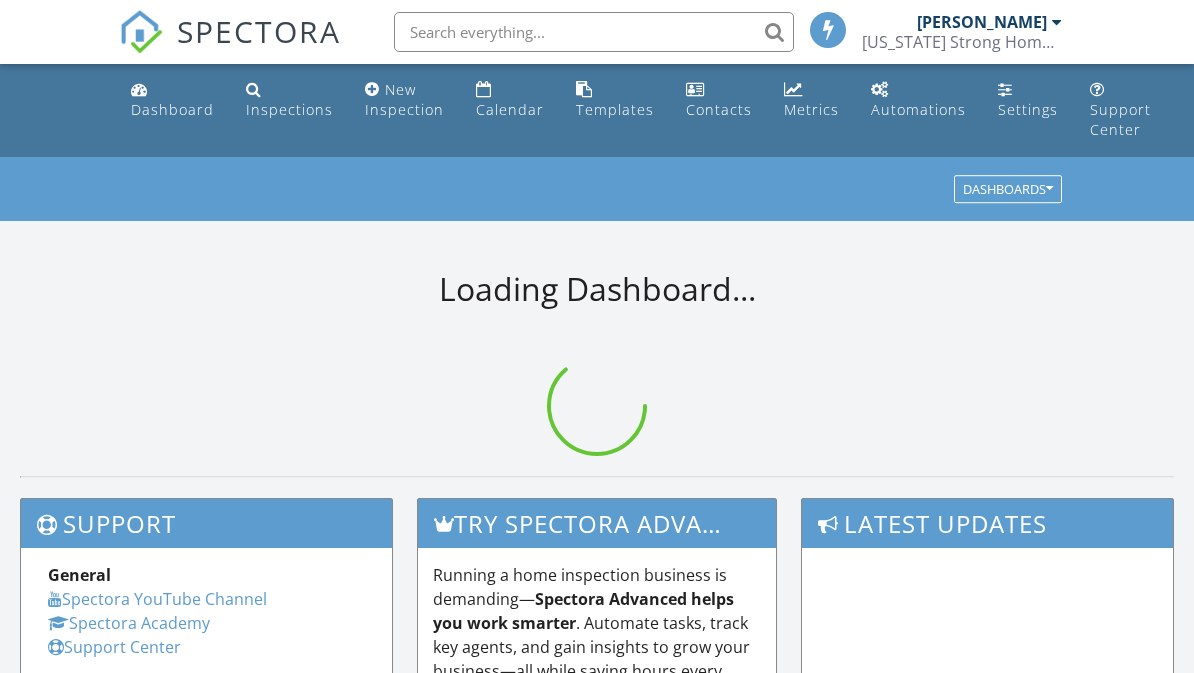 scroll, scrollTop: 0, scrollLeft: 0, axis: both 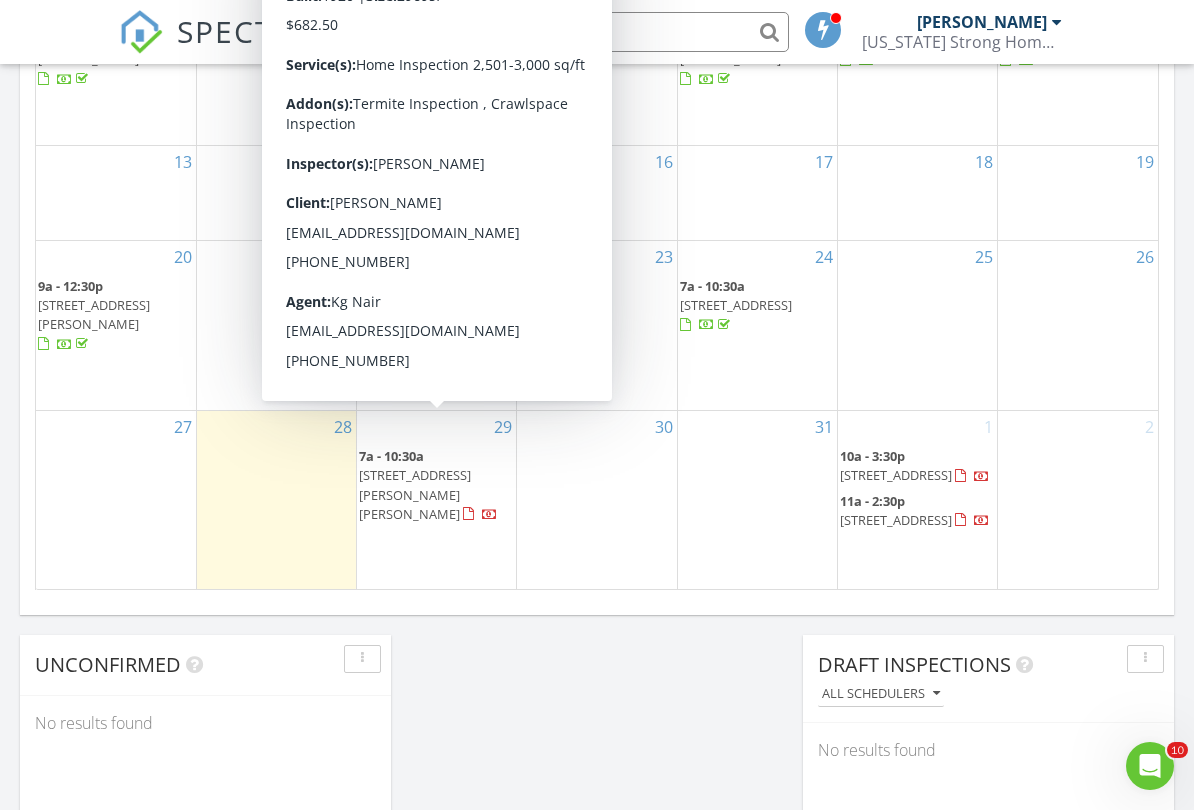 click at bounding box center [471, 516] 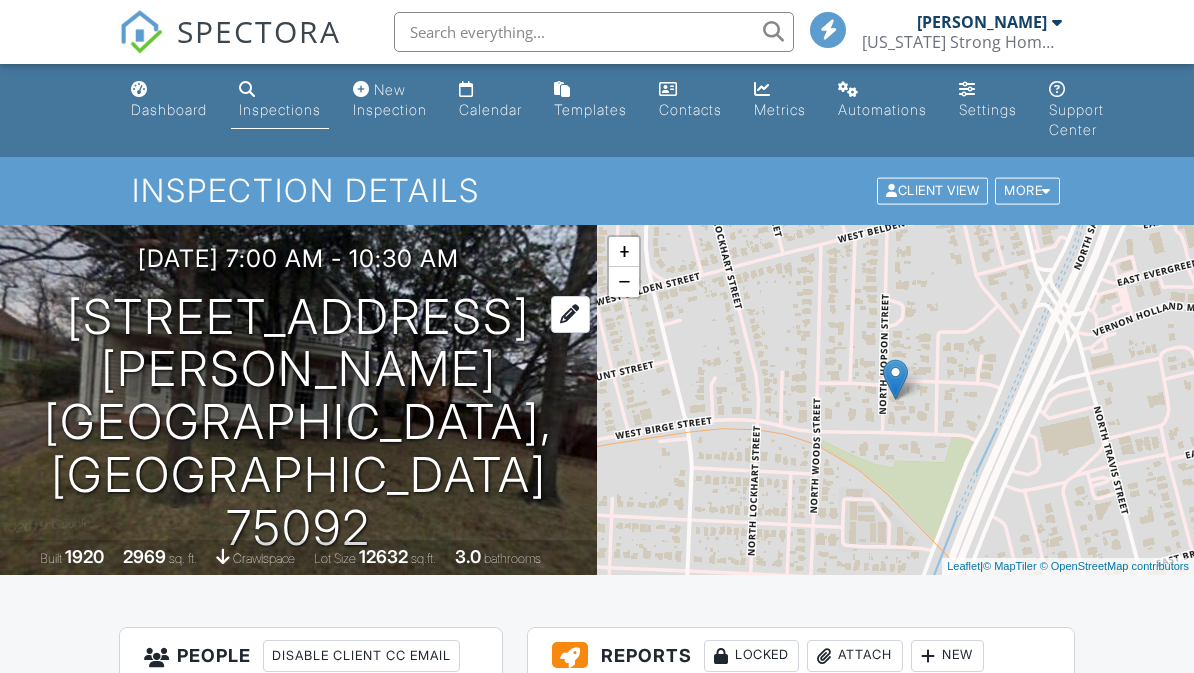 scroll, scrollTop: 0, scrollLeft: 0, axis: both 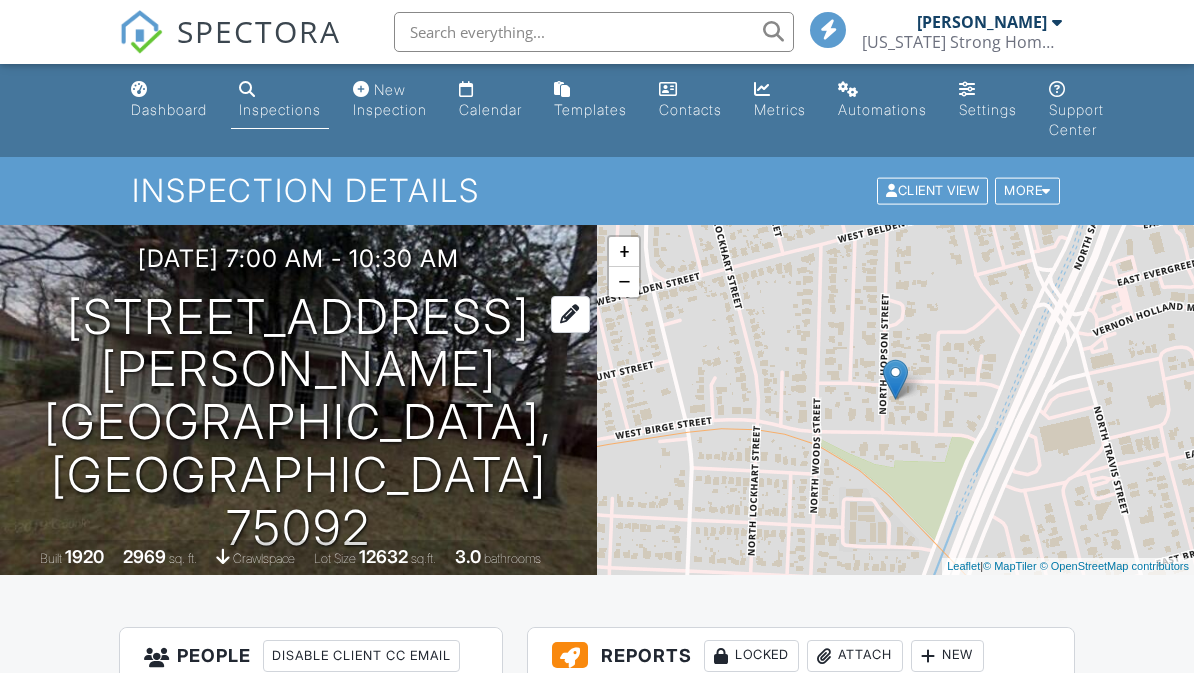 click on "1015 N Hopson St
Sherman, TX 75092" at bounding box center [298, 423] 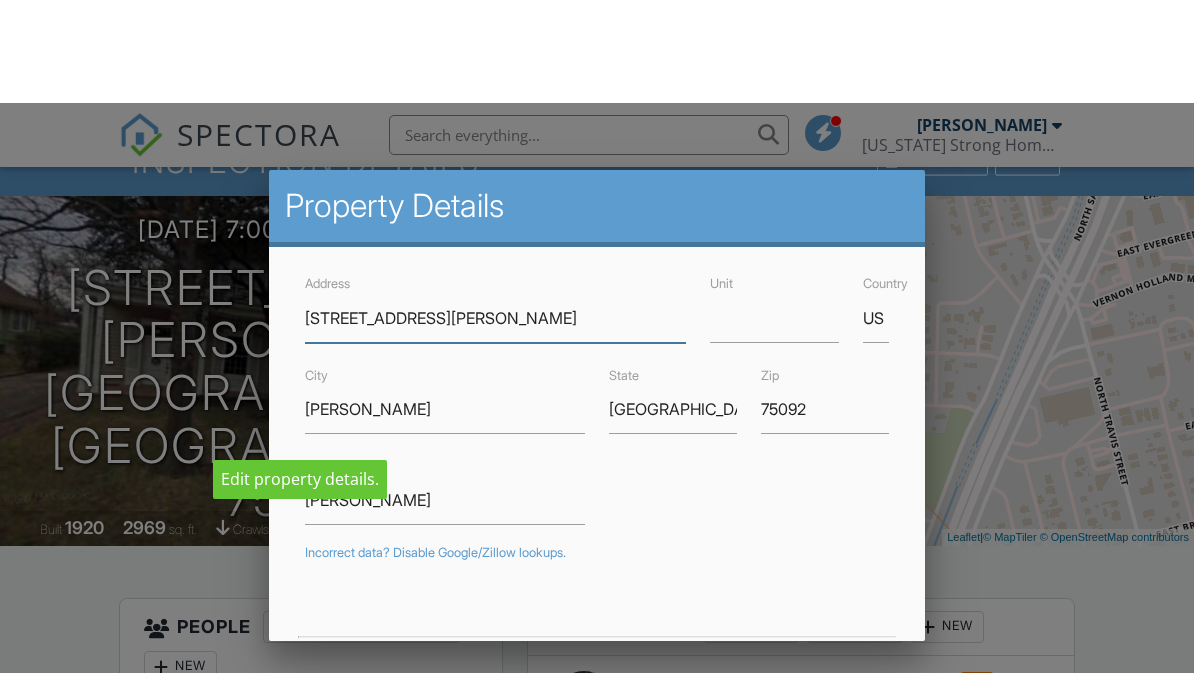 scroll, scrollTop: 29, scrollLeft: 0, axis: vertical 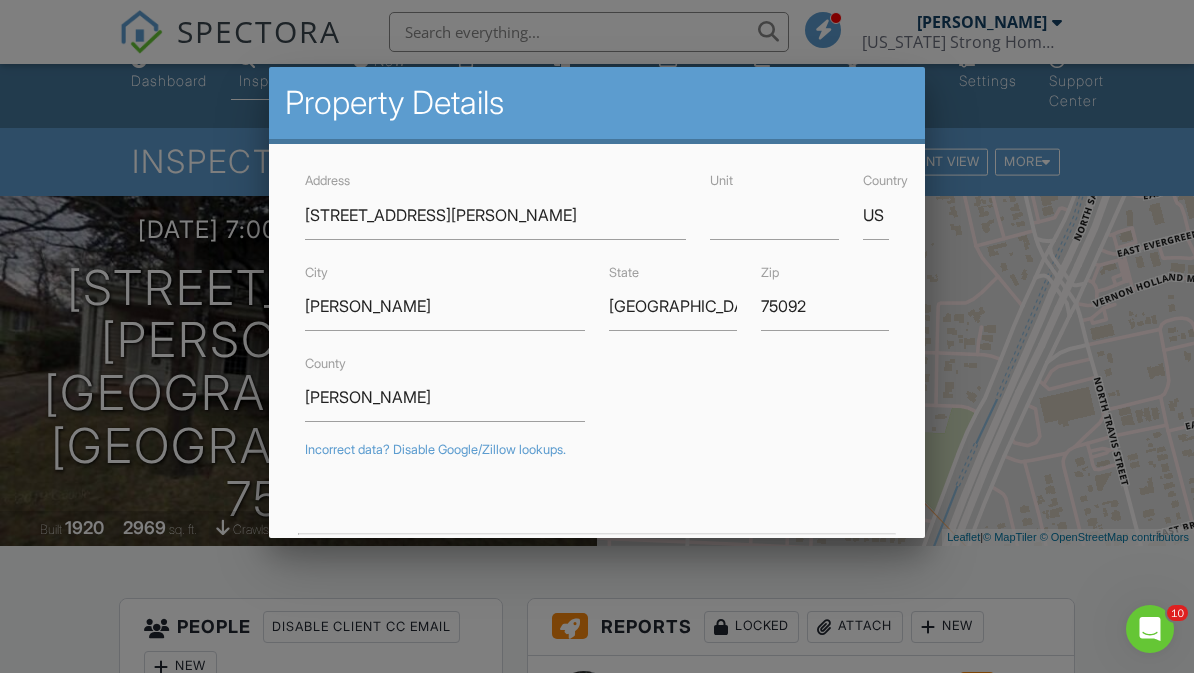 click at bounding box center [597, 320] 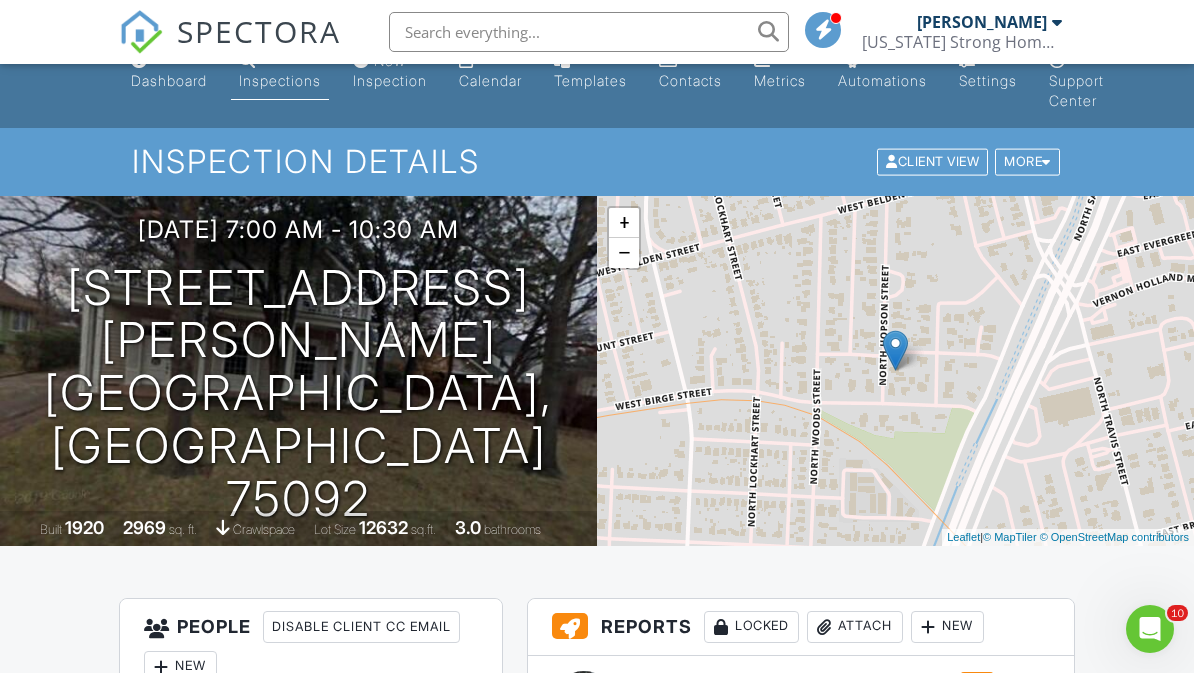 click on "+ − Leaflet  |  © MapTiler   © OpenStreetMap contributors" at bounding box center (895, 371) 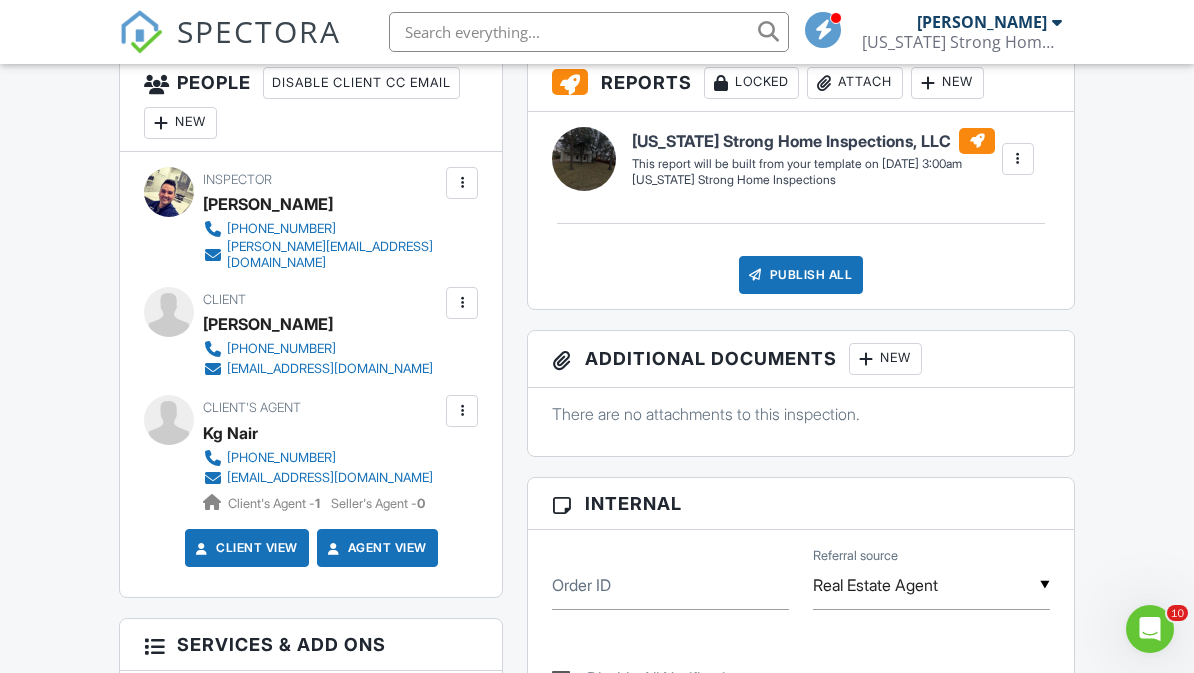 scroll, scrollTop: 572, scrollLeft: 0, axis: vertical 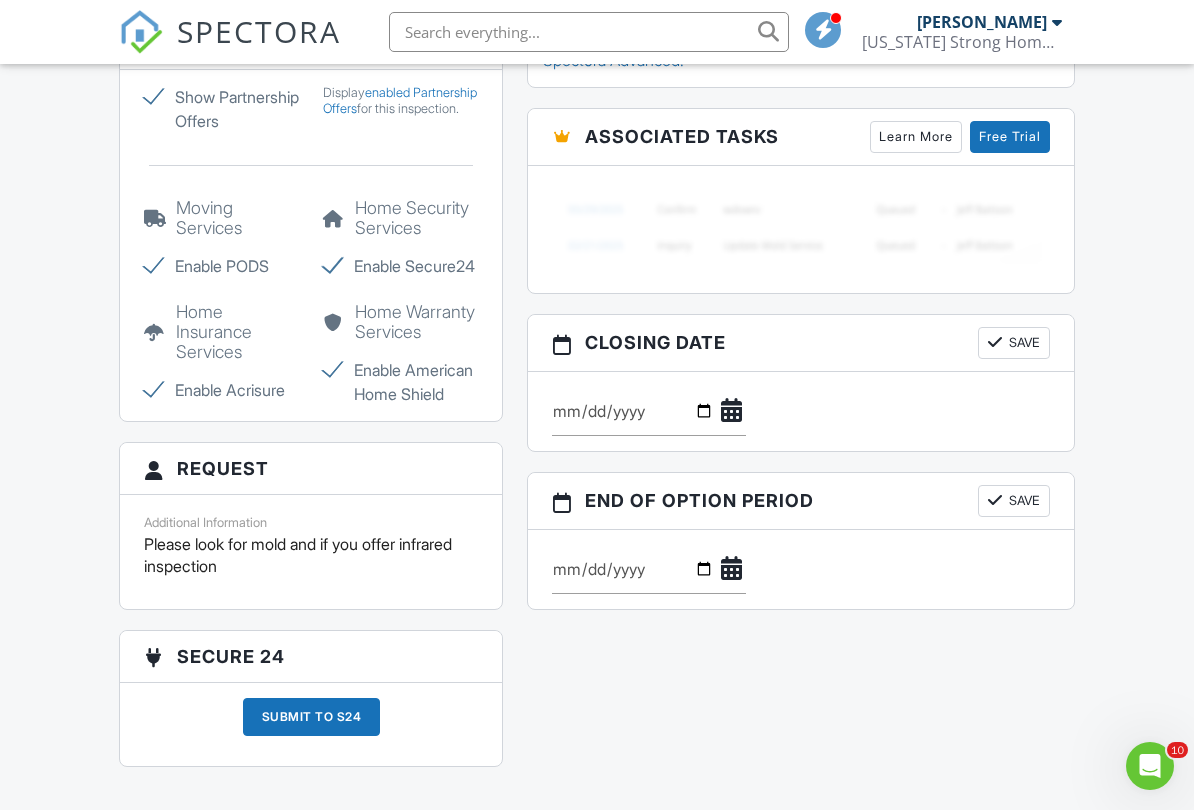 click at bounding box center [648, 411] 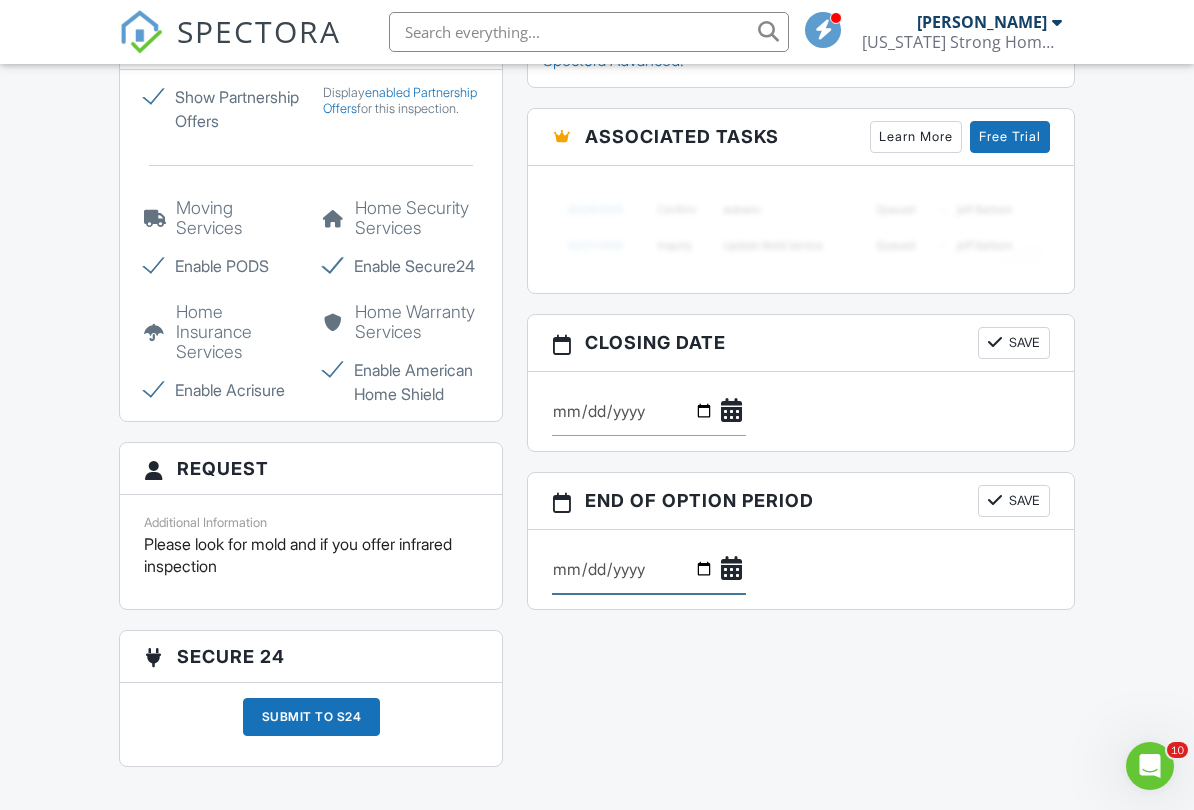 click on "2025-07-28" at bounding box center [648, 411] 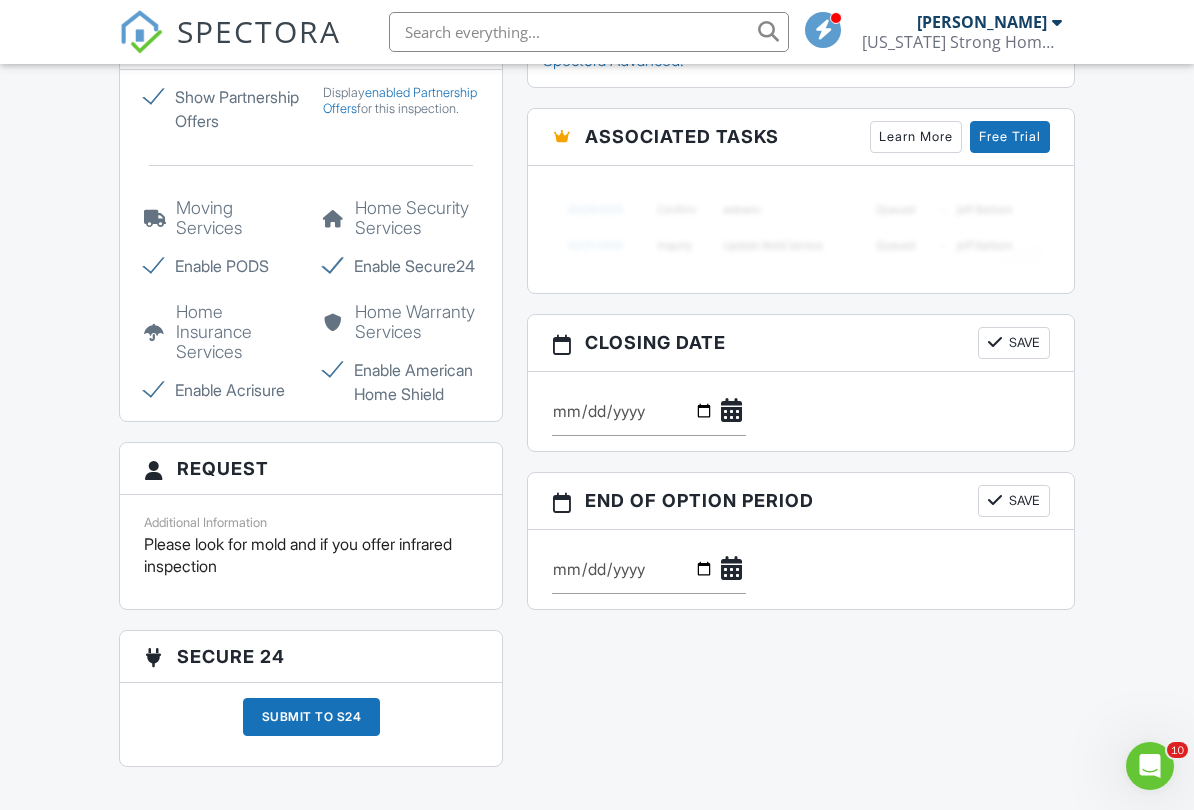 click on "Save" at bounding box center (1014, 343) 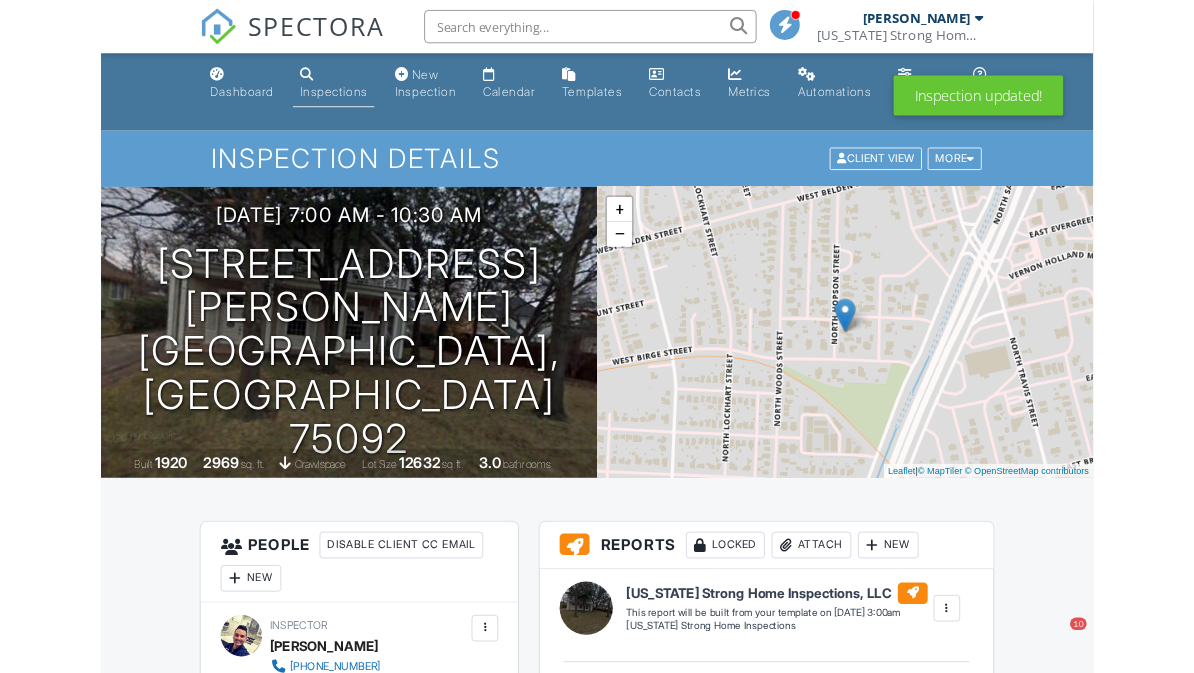 scroll, scrollTop: 1860, scrollLeft: 0, axis: vertical 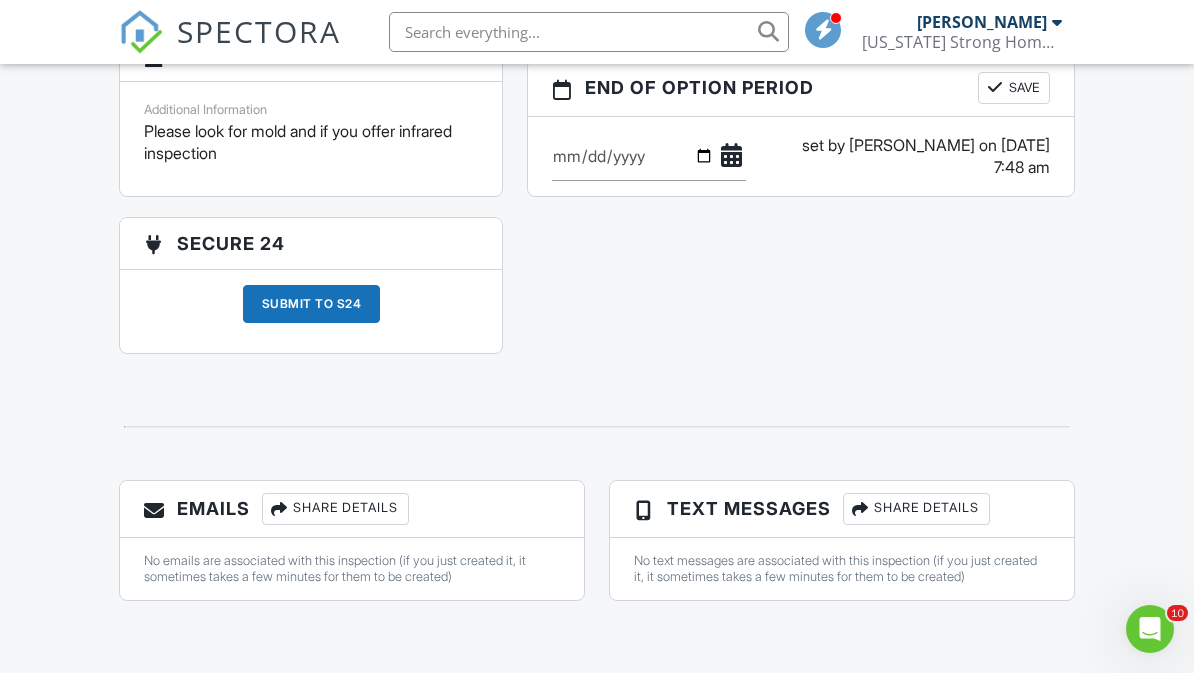 click on "Share Details" at bounding box center (335, 509) 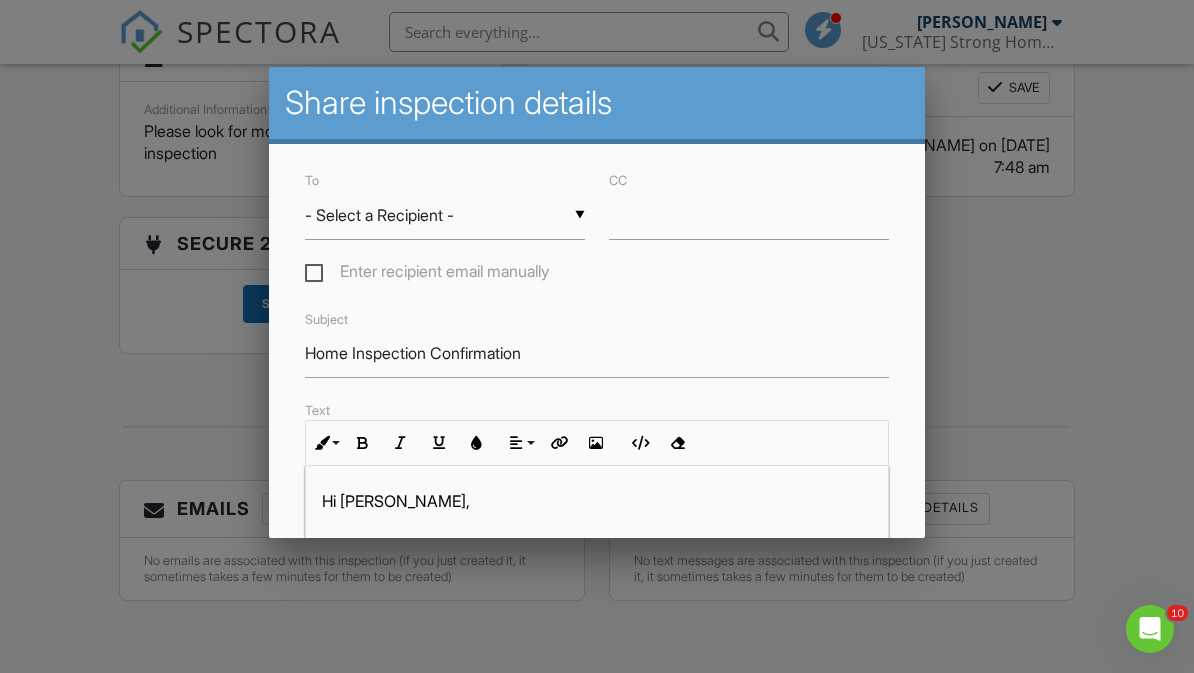 click on "- Select a Recipient -" at bounding box center [445, 215] 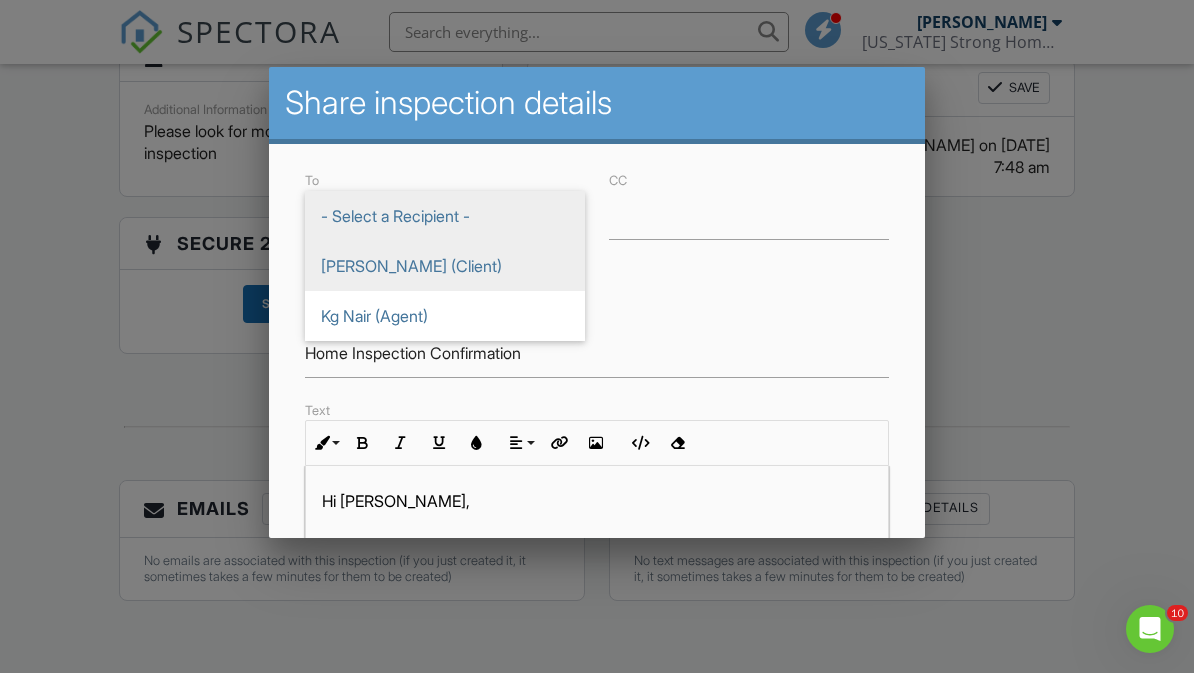 click on "[PERSON_NAME] (Client)" at bounding box center (445, 266) 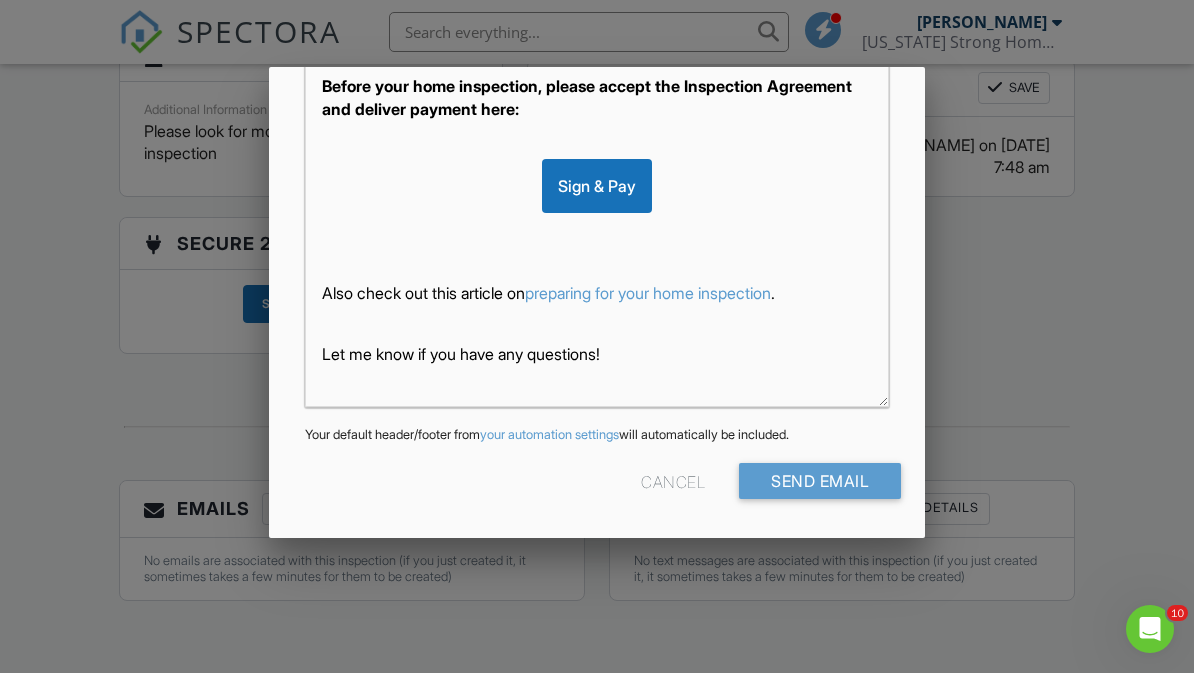 scroll, scrollTop: 558, scrollLeft: 0, axis: vertical 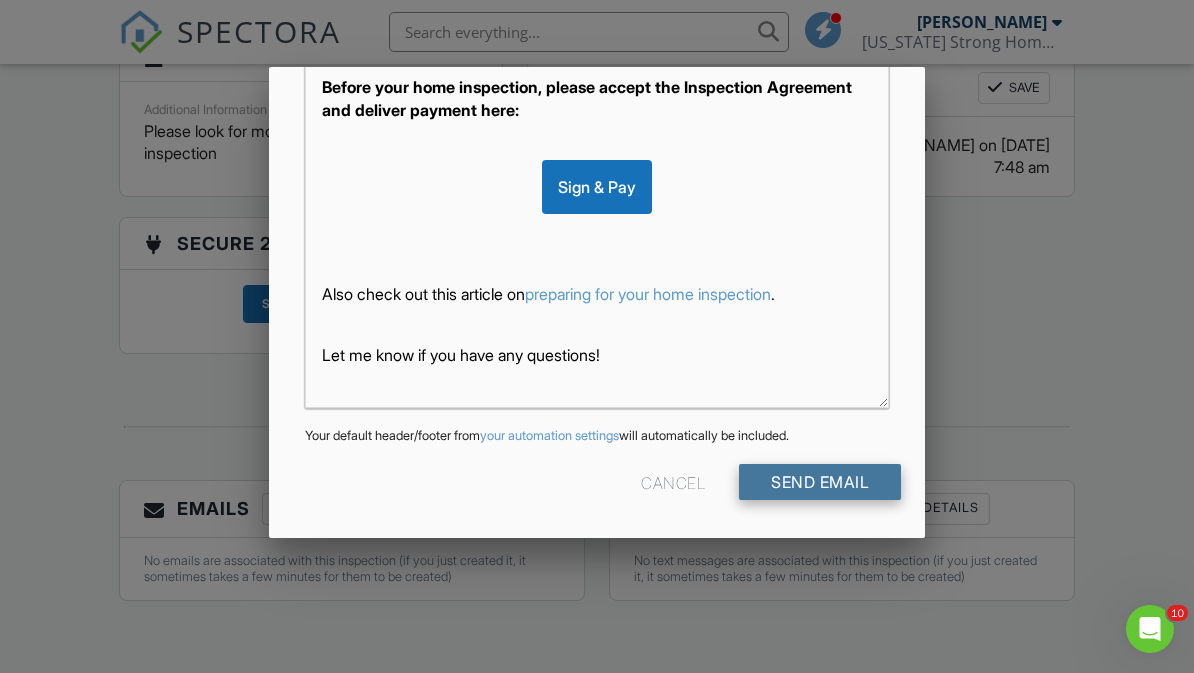 click on "Send Email" at bounding box center [820, 482] 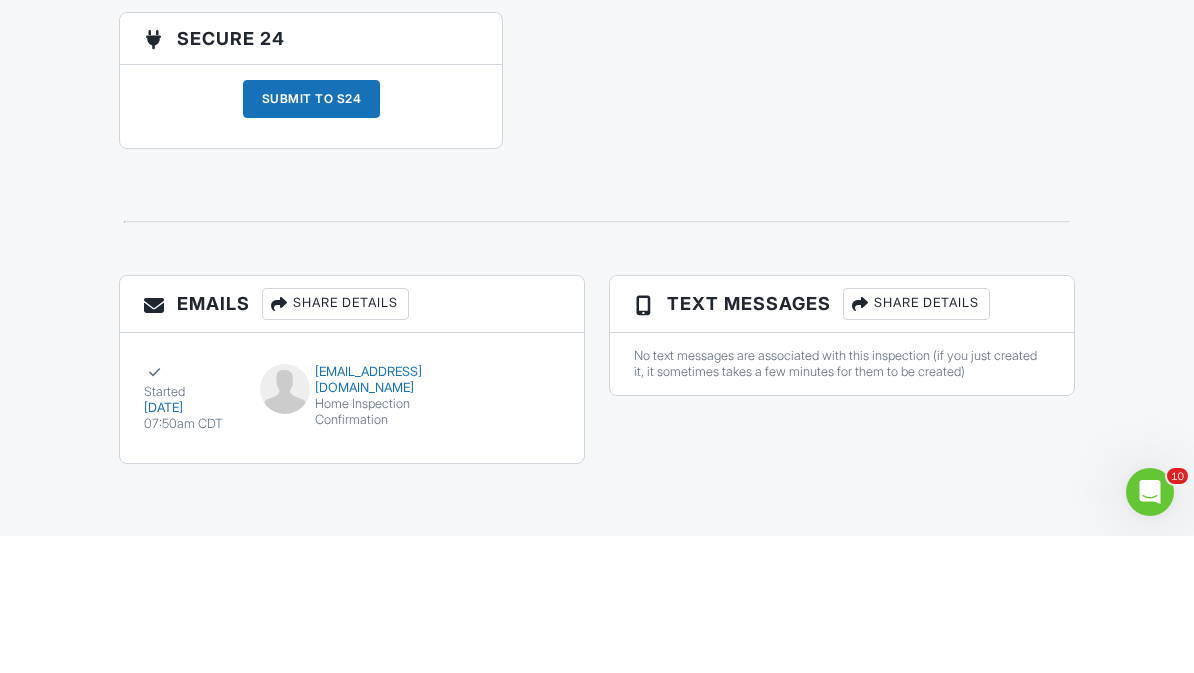 scroll, scrollTop: 2387, scrollLeft: 0, axis: vertical 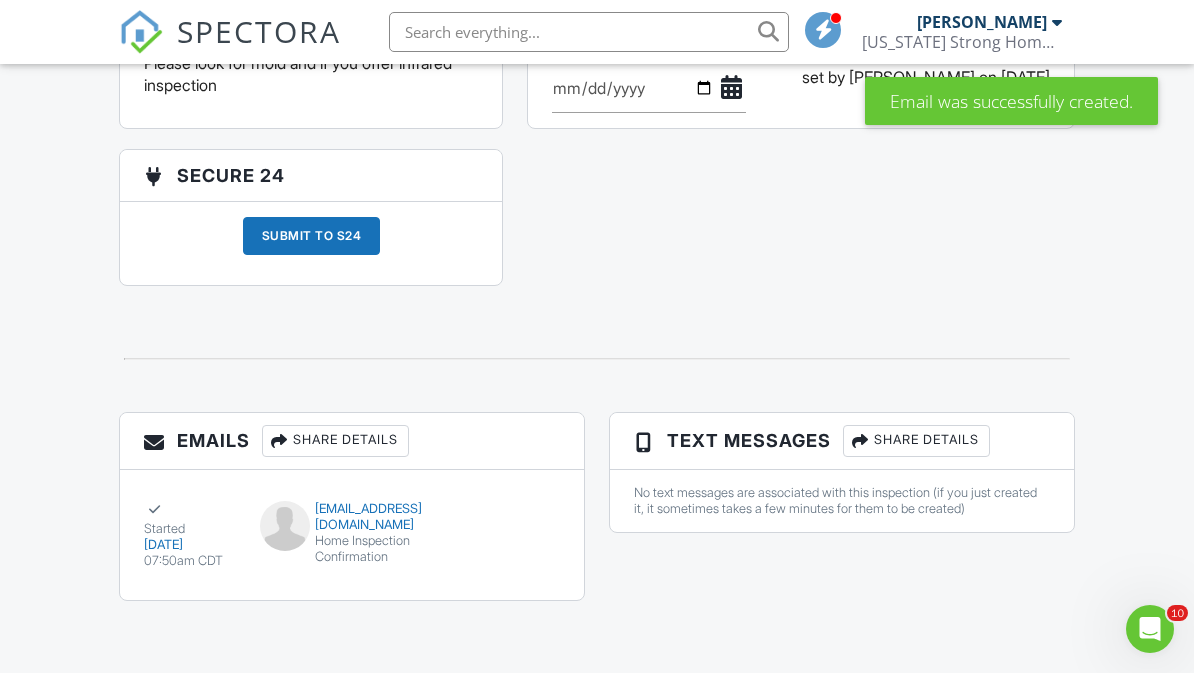 click on "Share Details" at bounding box center (335, 441) 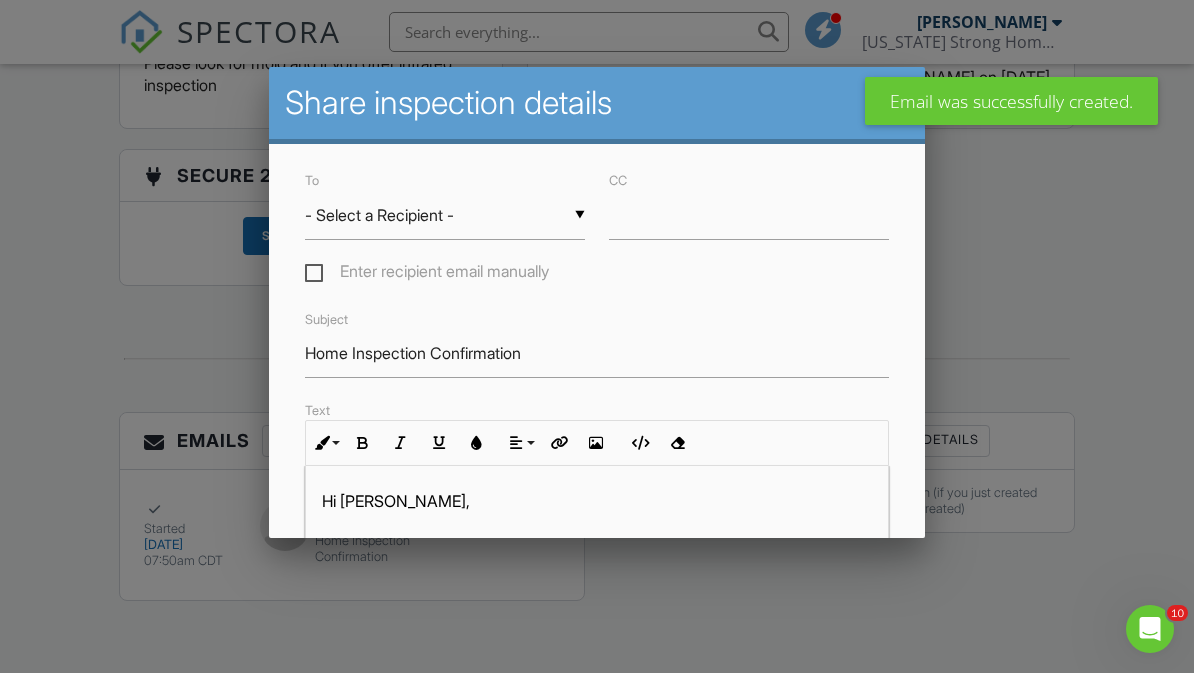click on "To
▼ - Select a Recipient - - Select a Recipient - Maximilian Brandenburgh (Client) Kg Nair (Agent) - Select a Recipient - Maximilian Brandenburgh (Client)
Kg Nair (Agent)
Enter recipient email manually" at bounding box center (445, 227) 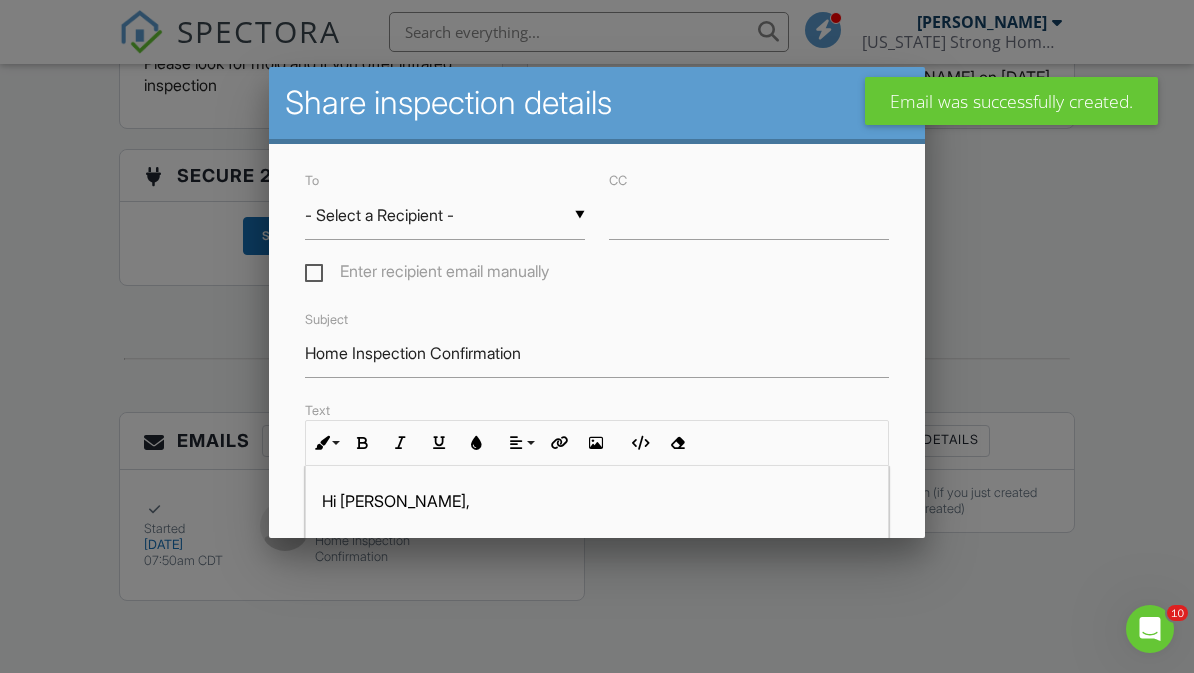 click on "- Select a Recipient -" at bounding box center [445, 215] 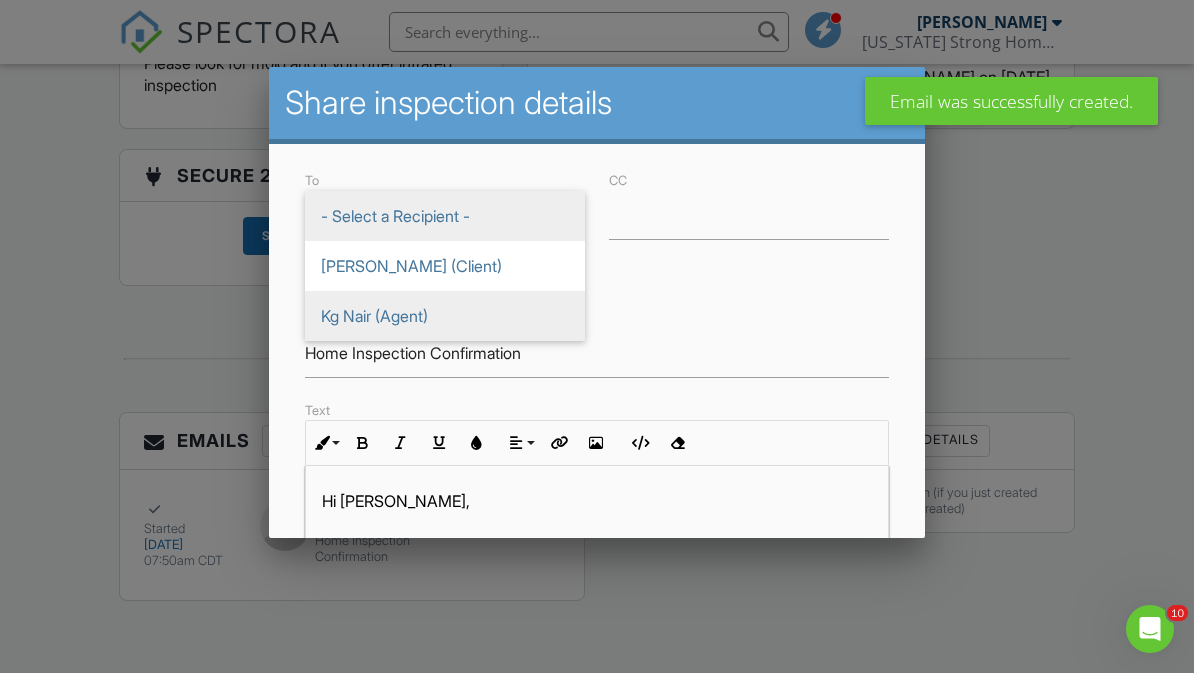 click on "Kg Nair (Agent)" at bounding box center (445, 316) 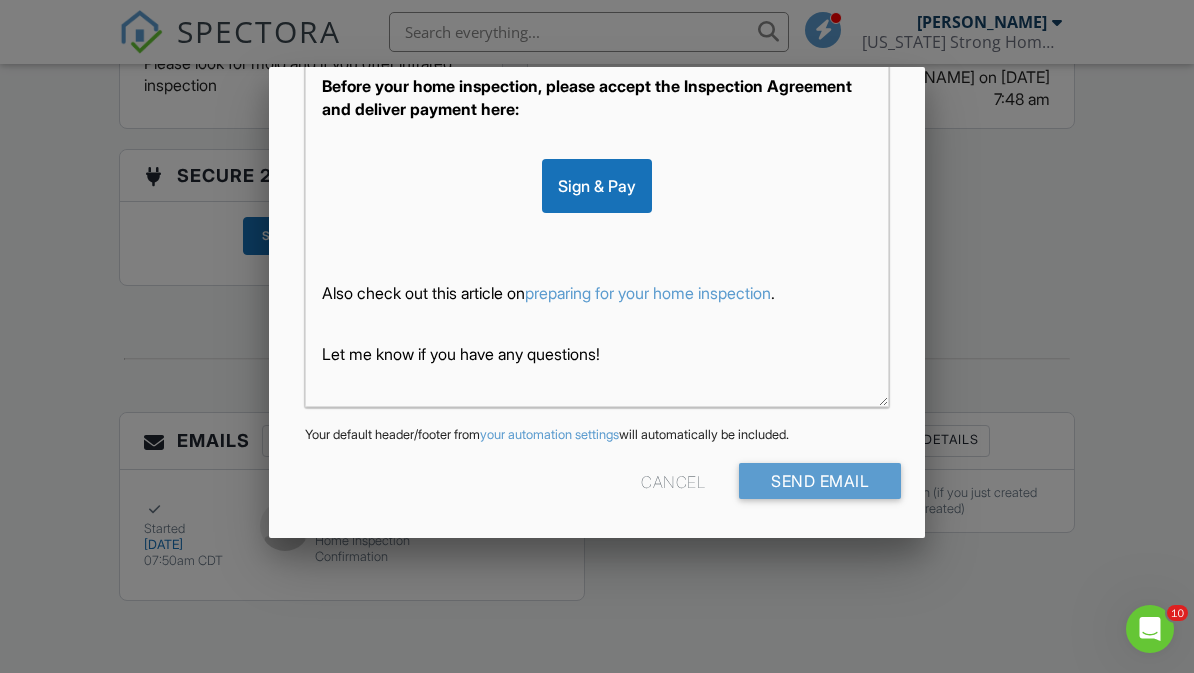 scroll, scrollTop: 558, scrollLeft: 0, axis: vertical 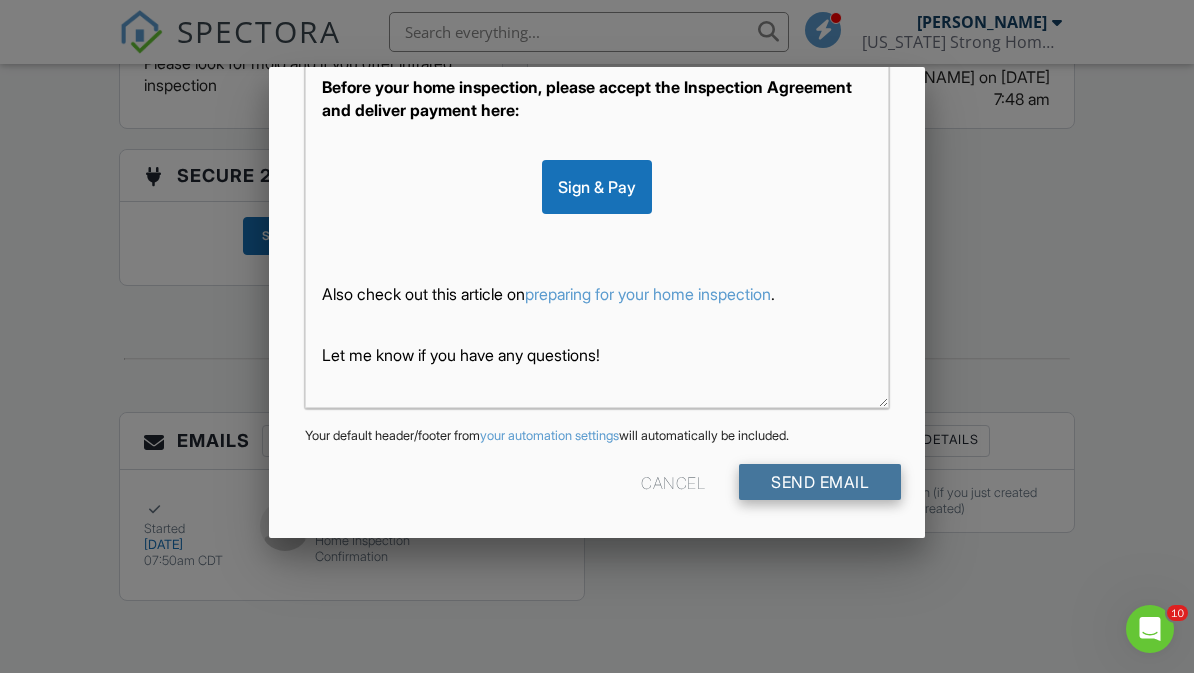 click on "Send Email" at bounding box center [820, 482] 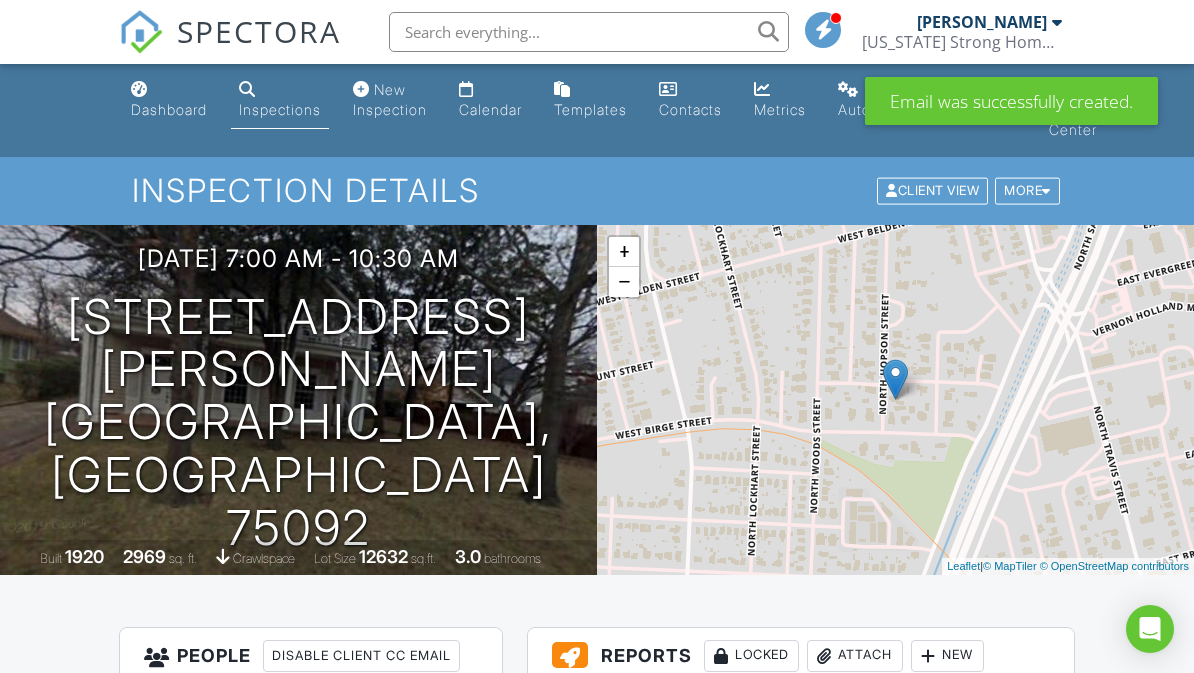 scroll, scrollTop: 2511, scrollLeft: 0, axis: vertical 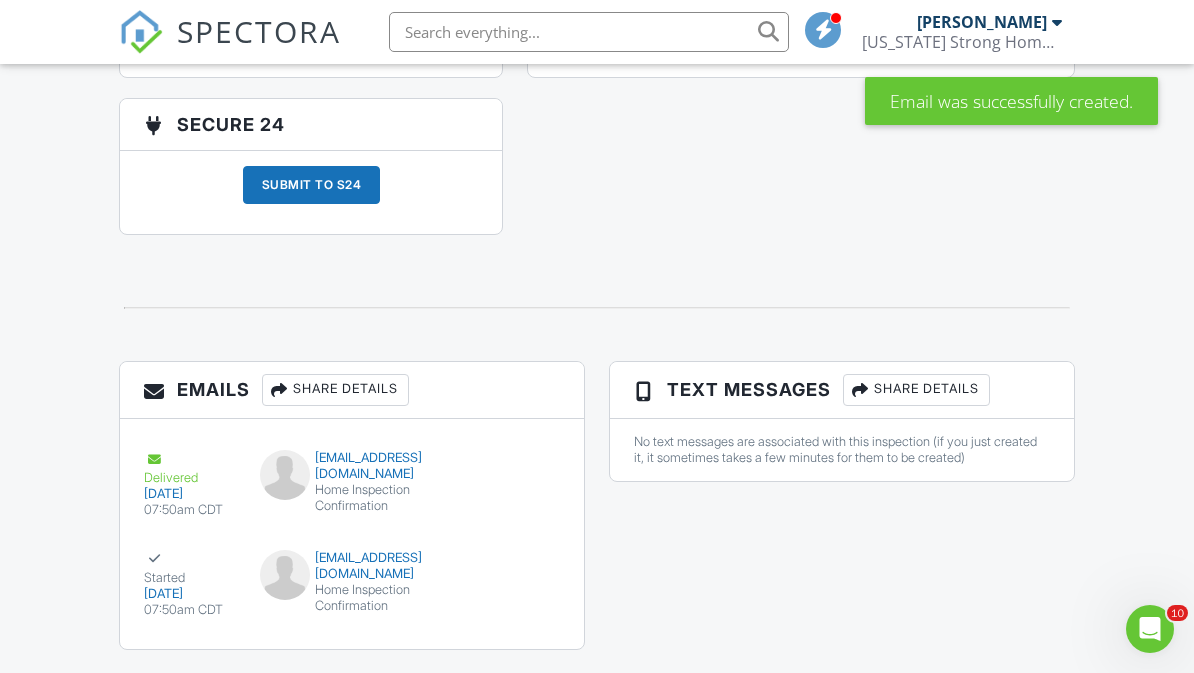 click on "Share Details" at bounding box center [916, 390] 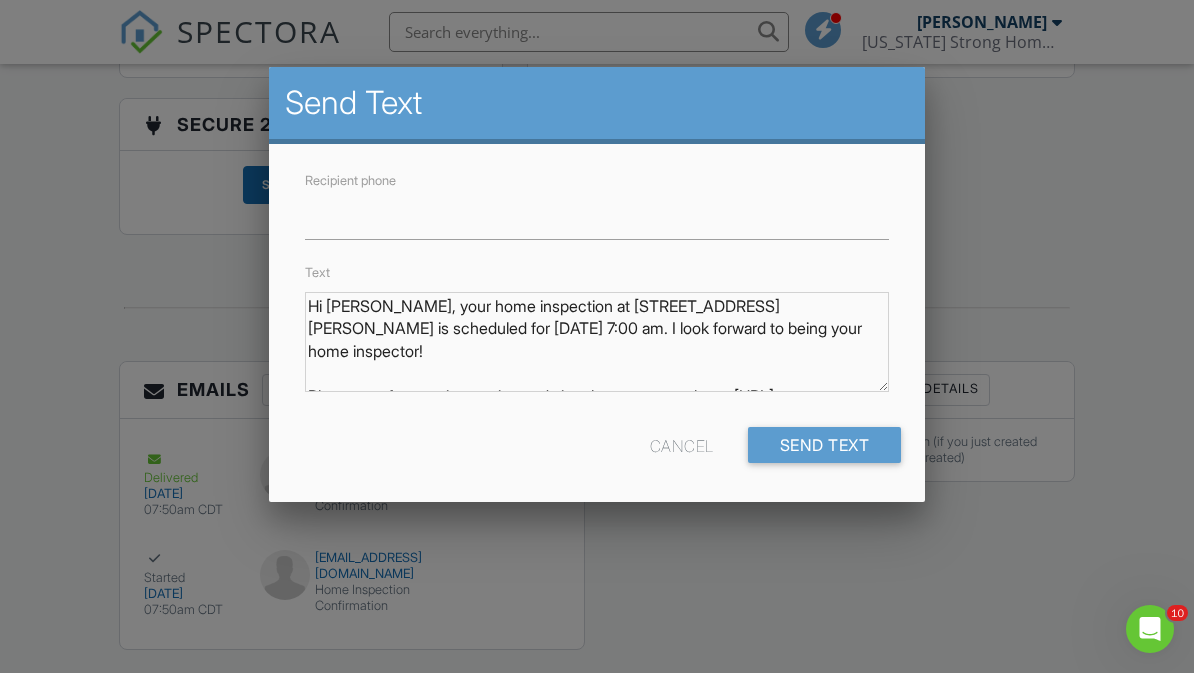 click on "Cancel" at bounding box center [682, 445] 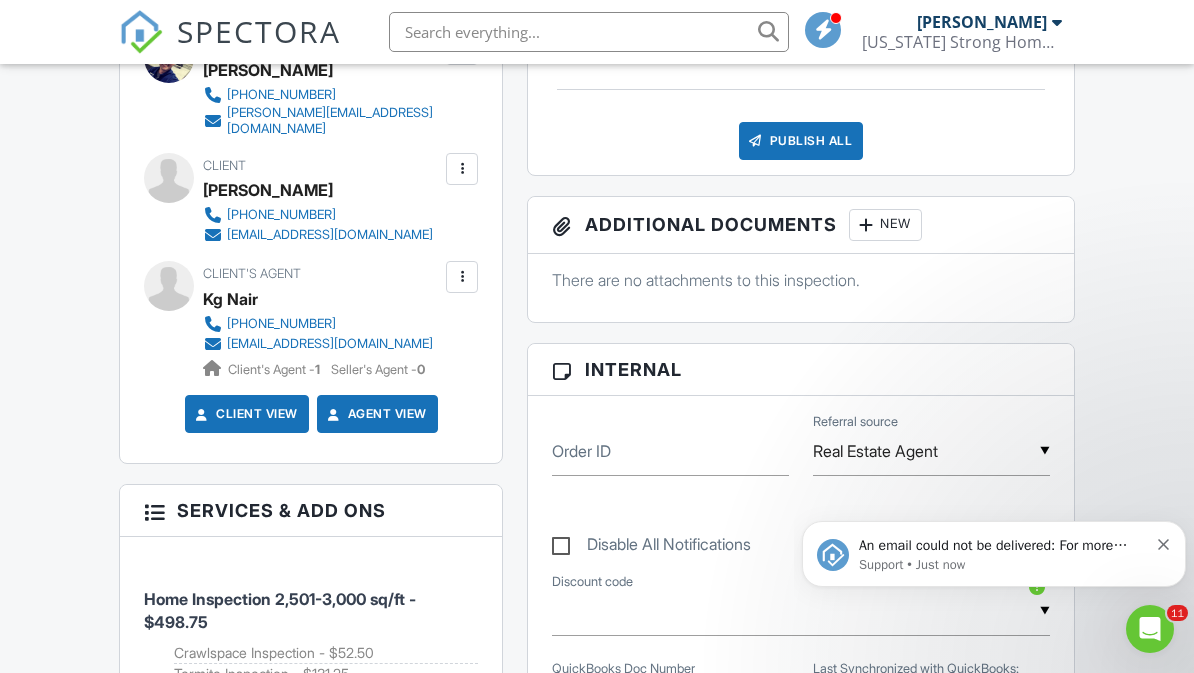 scroll, scrollTop: 0, scrollLeft: 0, axis: both 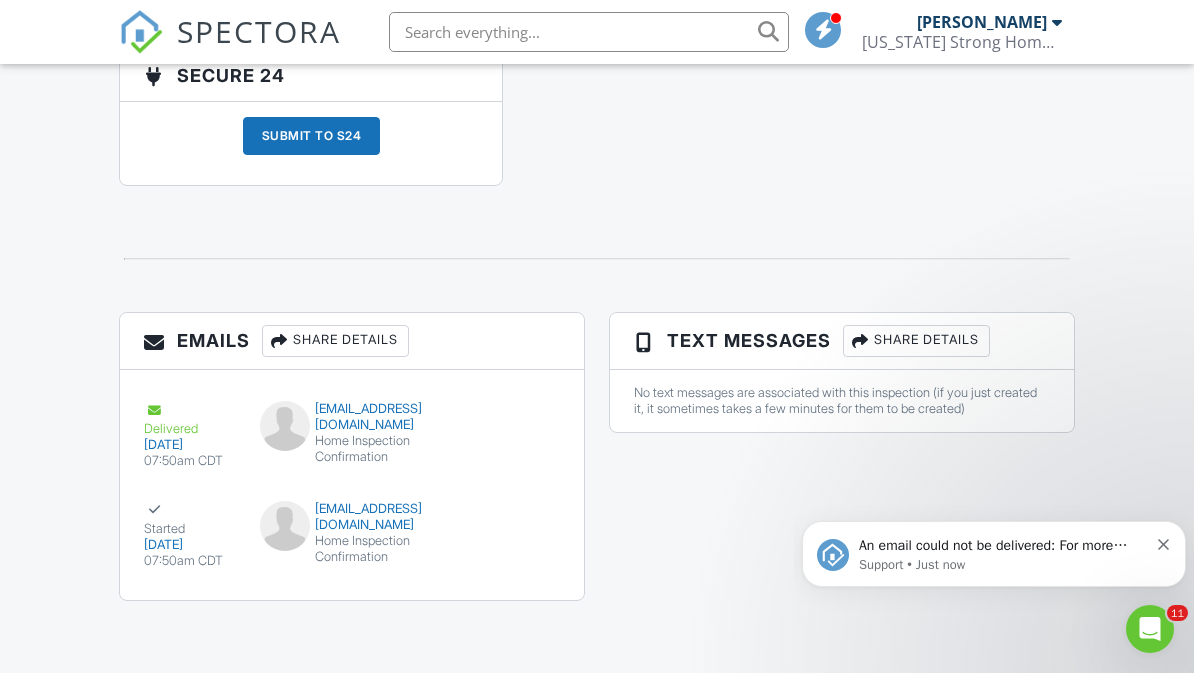 click on "Support • Just now" at bounding box center [1003, 565] 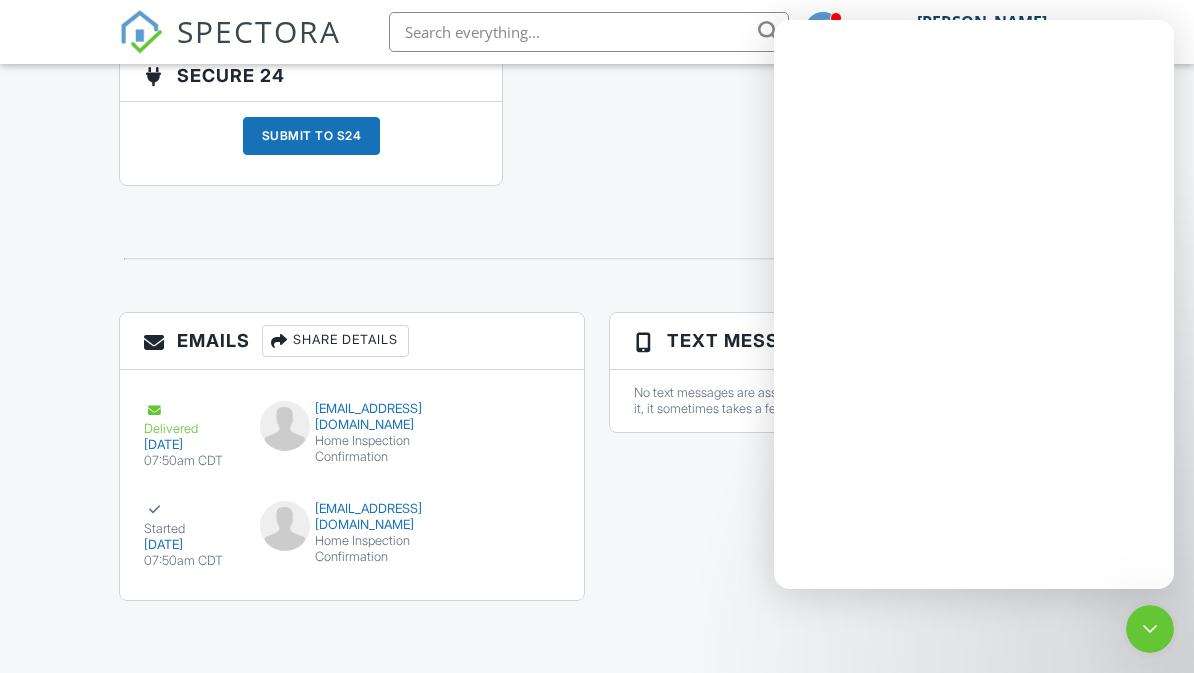 scroll, scrollTop: 0, scrollLeft: 0, axis: both 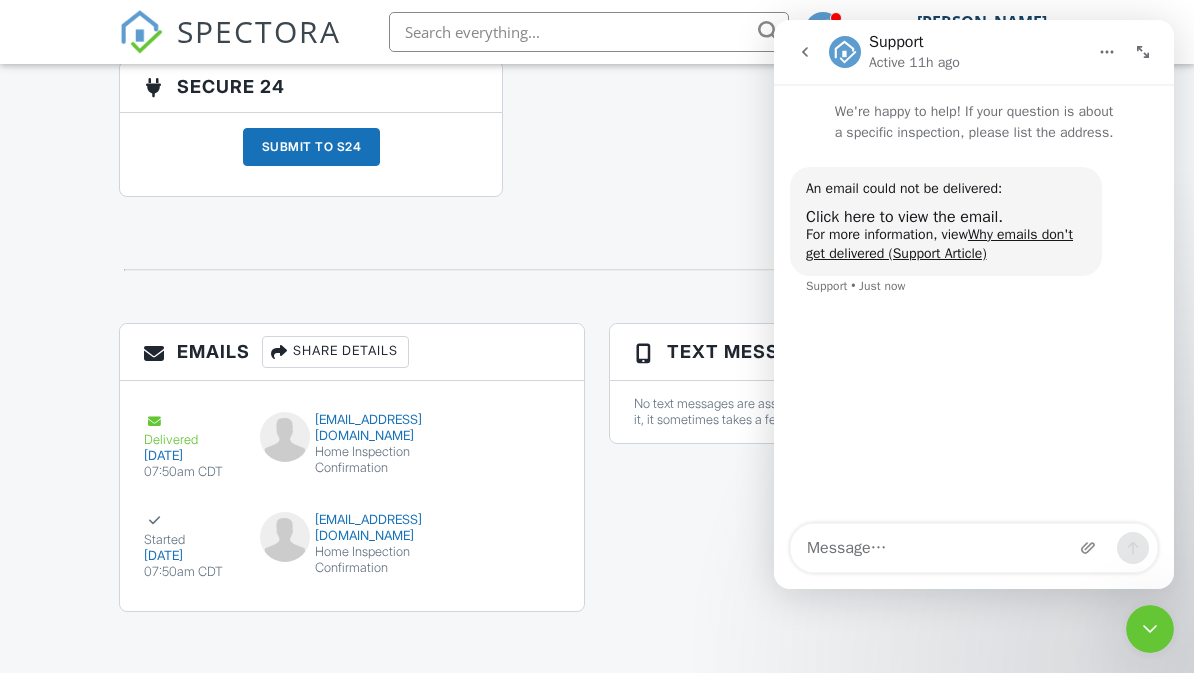 click at bounding box center [596, 270] 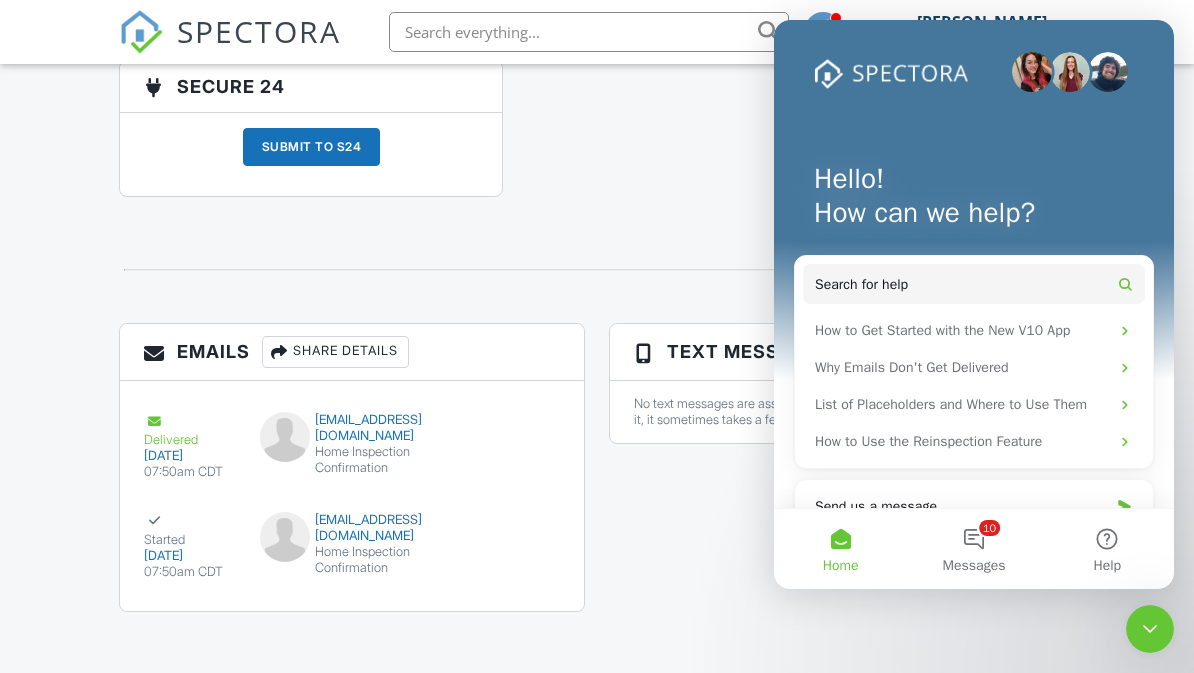 click on "All emails and texts are disabled for this inspection!
All emails and texts have been disabled for this inspection. This may have happened due to someone manually disabling them or this inspection being unconfirmed when it was scheduled. To re-enable emails and texts for this inspection, click the button below.
Turn on emails and texts
Turn on and Requeue Notifications
Reports
Locked
Attach
New
Texas Strong Home Inspections, LLC
Texas Strong Home Inspections
Edit
View
Texas Strong Home Inspections, LLC
Texas Strong Home Inspections
This report will be built from your template on 07/29/25  3:00am
Quick Publish
Copy
Build Now
Delete
Publish All
Checking report completion
Publish report?
Before publishing from the web, click "Preview/Publish" in the Report Editor to save your changes (" at bounding box center [596, -769] 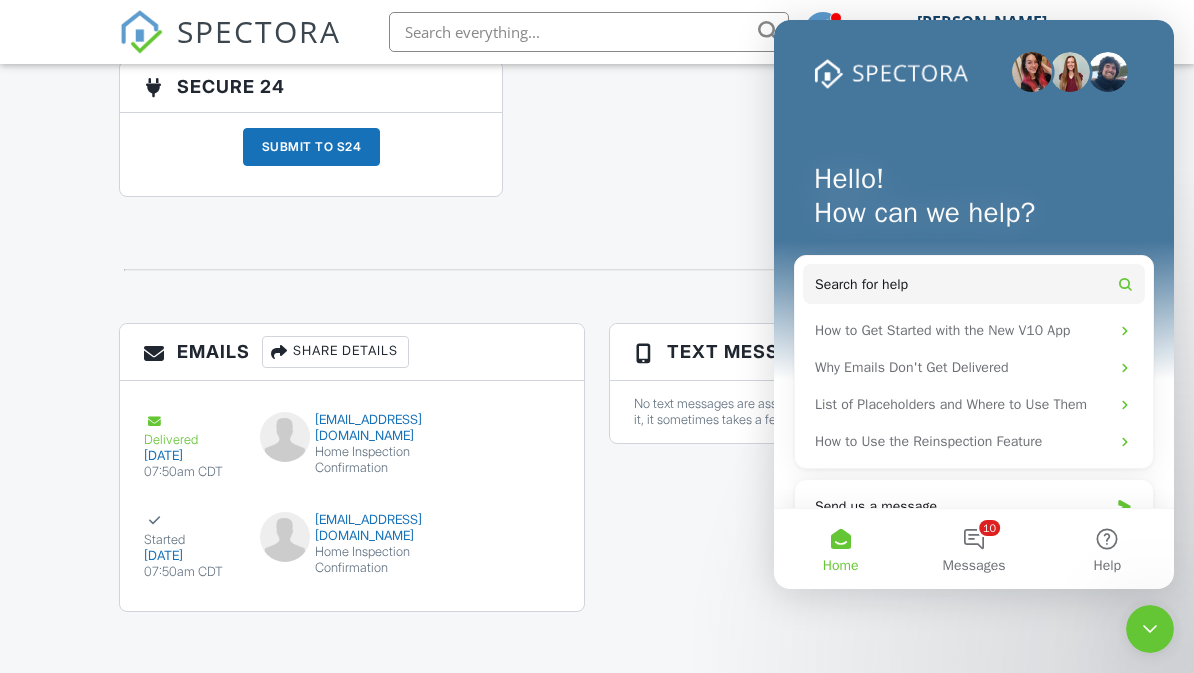 click 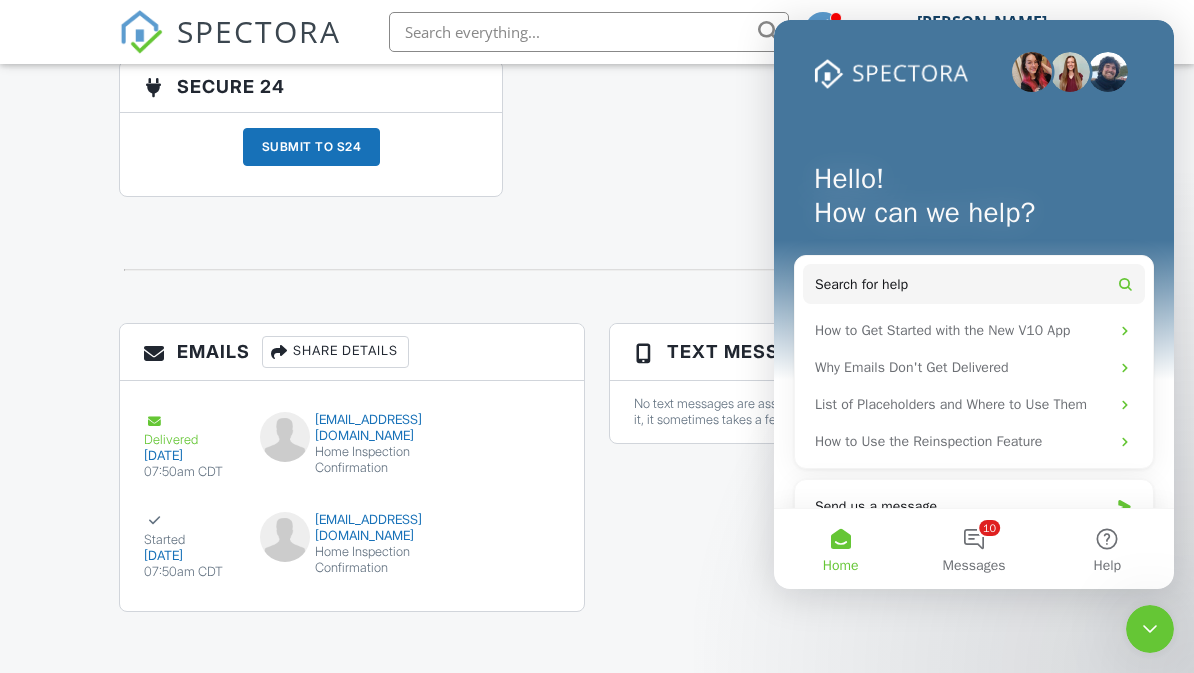 scroll, scrollTop: 2511, scrollLeft: 0, axis: vertical 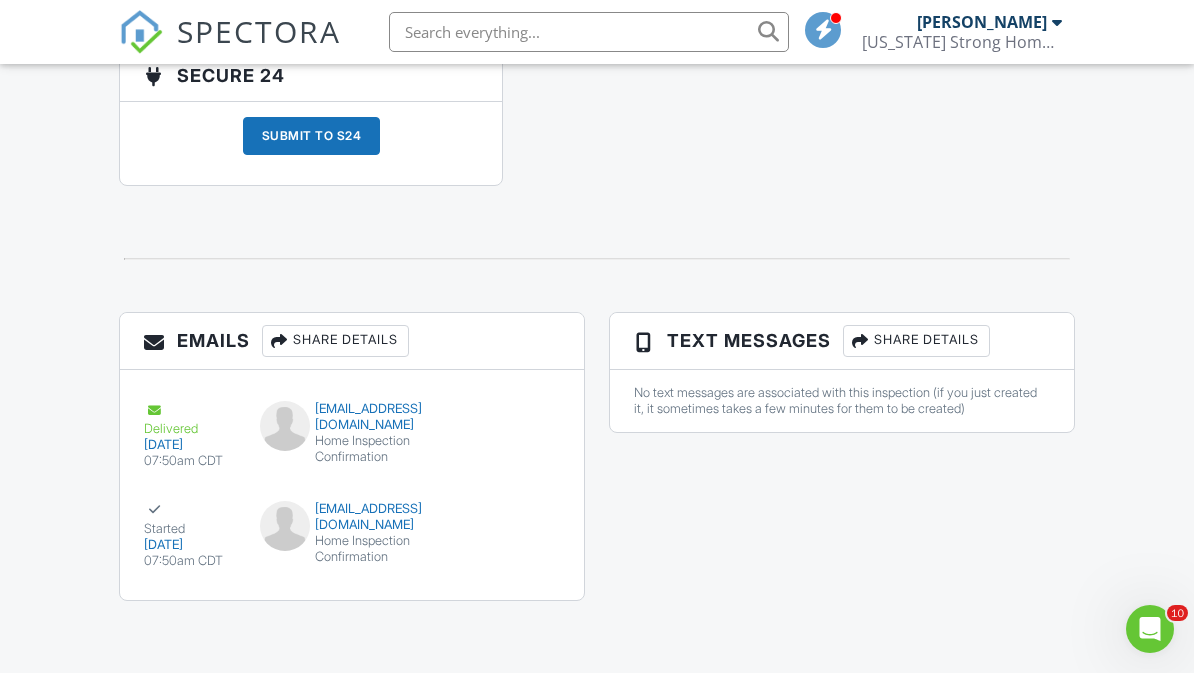 click on "Share Details" at bounding box center (916, 341) 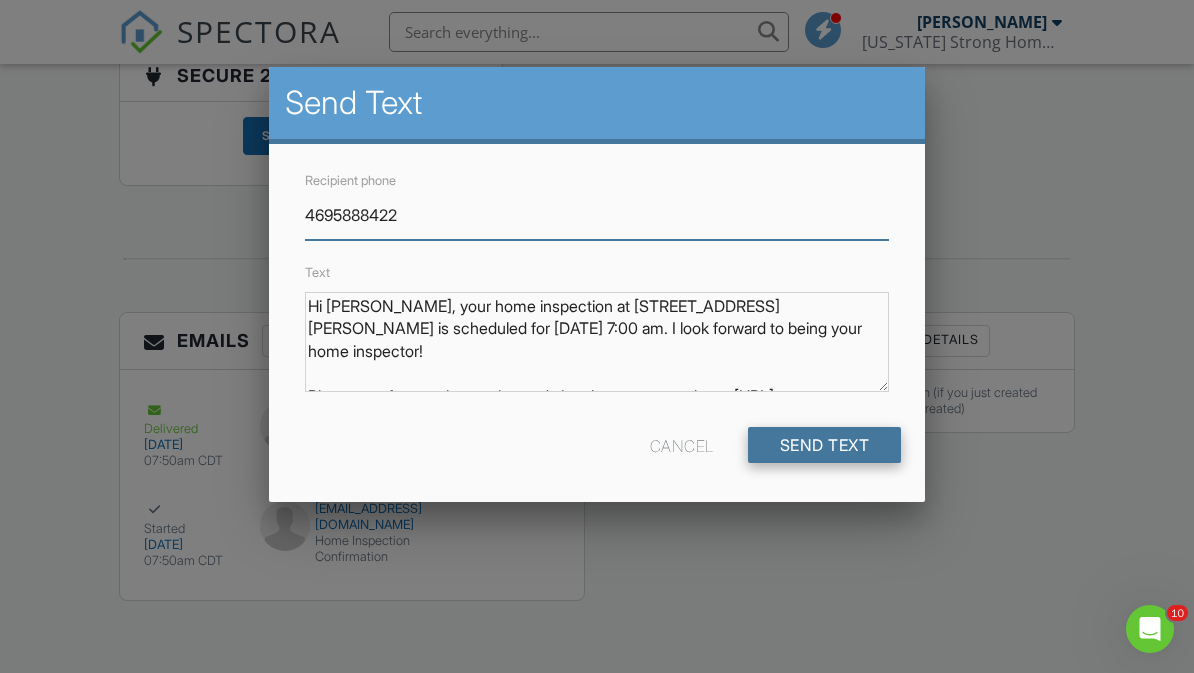 type on "4695888422" 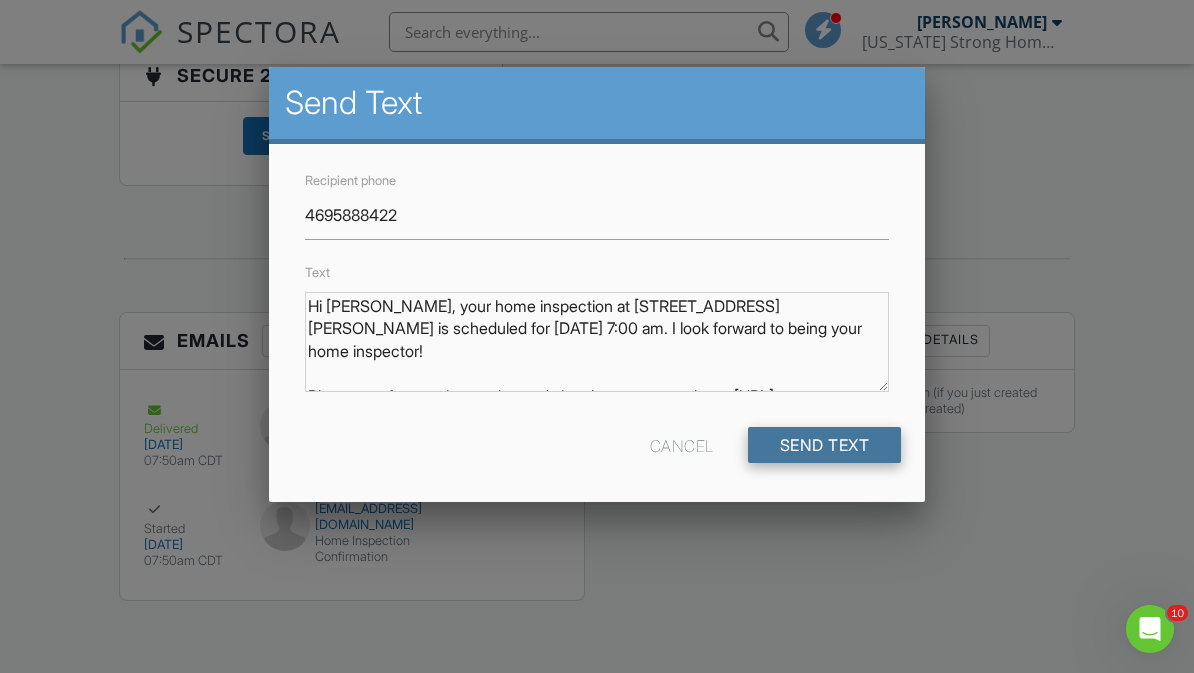 click on "Send Text" at bounding box center [825, 445] 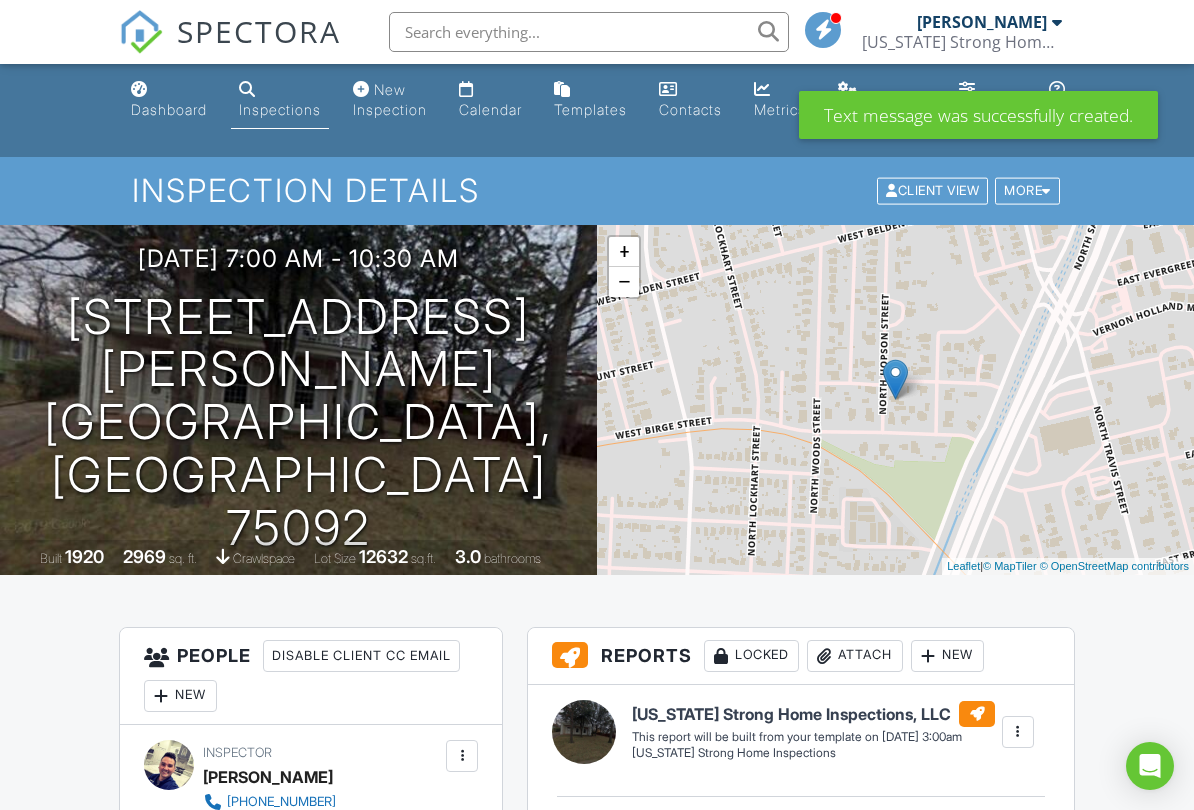 scroll, scrollTop: 1038, scrollLeft: 0, axis: vertical 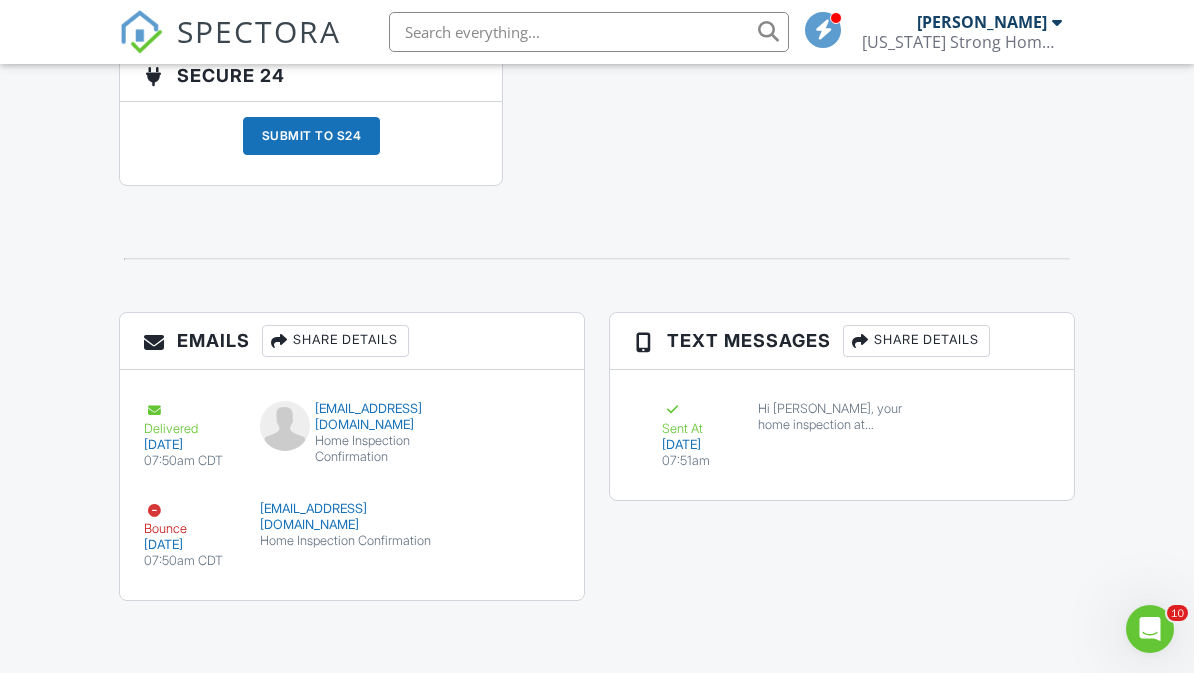 click on "Share Details" at bounding box center (916, 341) 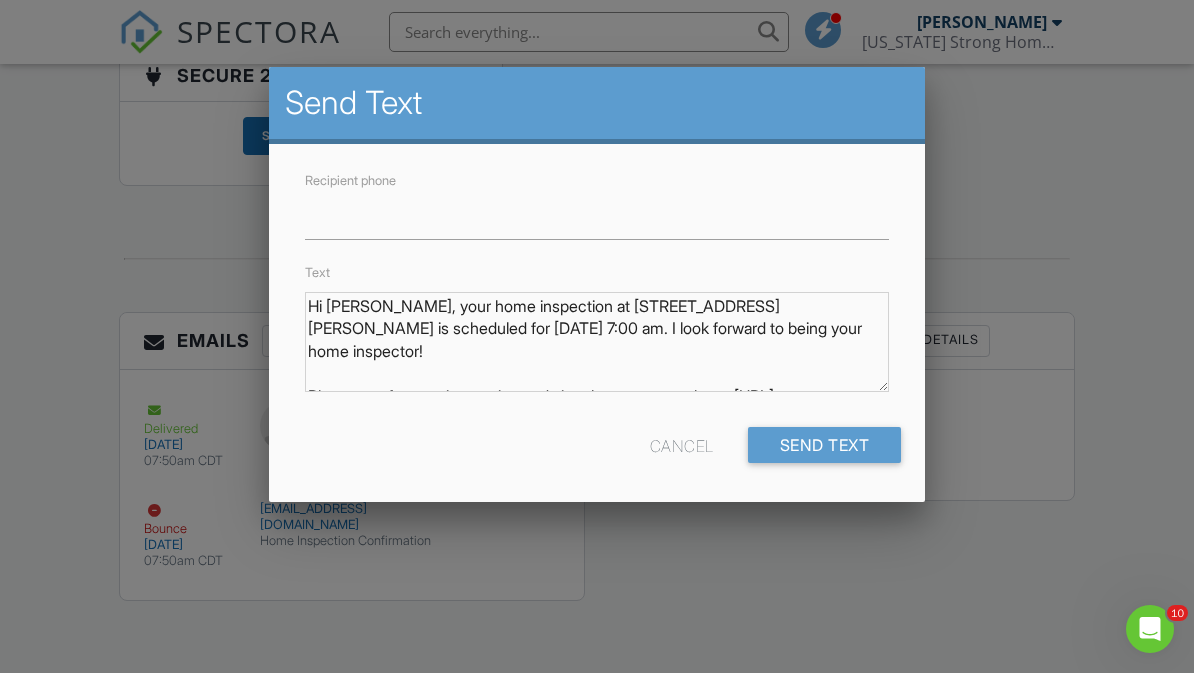 click on "Cancel" at bounding box center [682, 445] 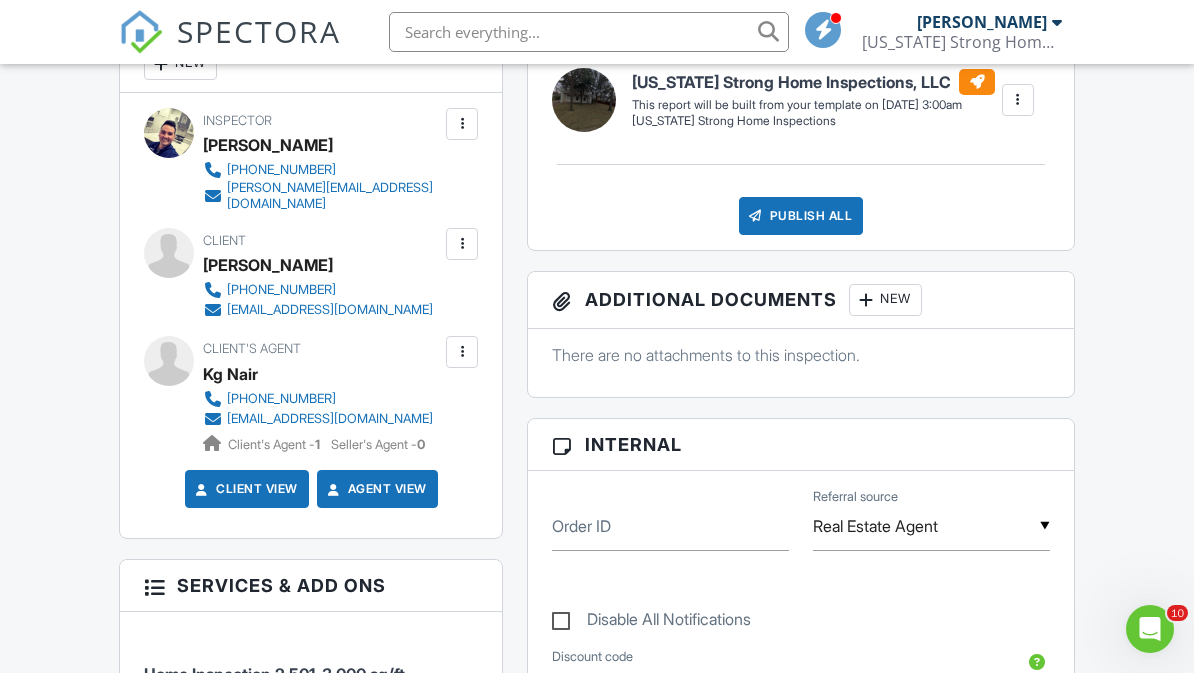 scroll, scrollTop: 630, scrollLeft: 0, axis: vertical 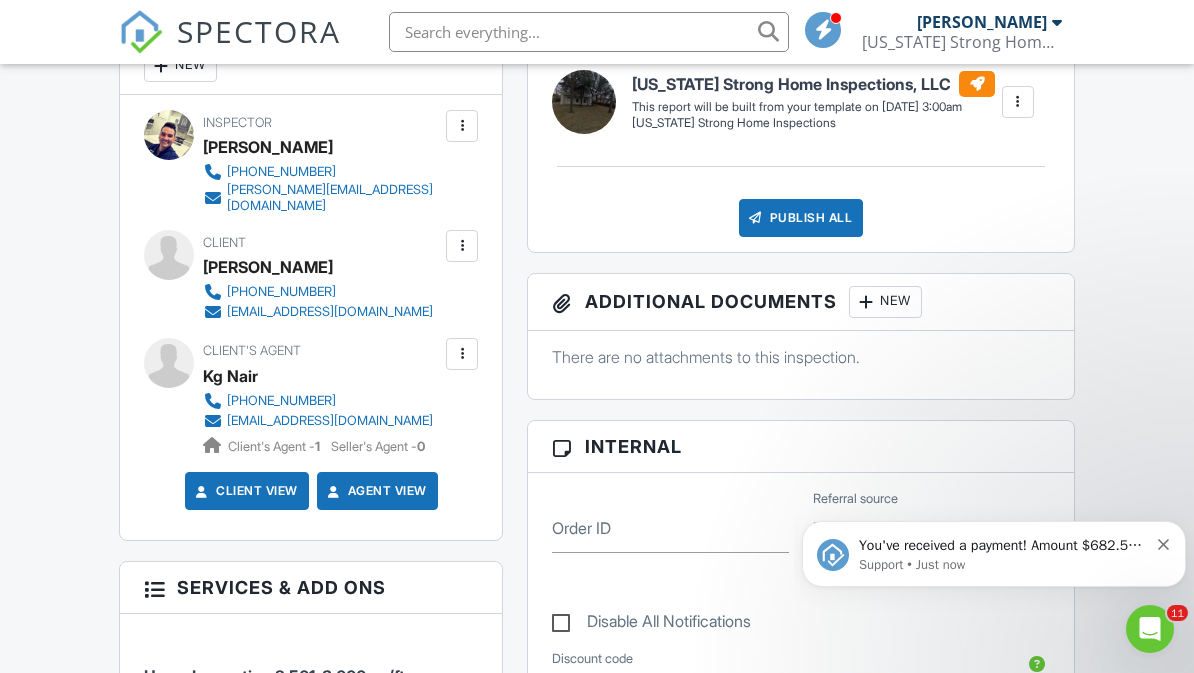 click on "You've received a payment!  Amount  $682.50  Fee  $19.07  Net  $663.43  Transaction #  pi_3RpqasK7snlDGpRF1KOyDh8b  Inspection  1015 N Hopson St, Sherman, TX 75092 Payouts to your bank or debit card occur on a daily basis. Each payment usually takes two business days to process. You can view your pending payout amount here. If you have any questions reach out on our chat bubble at app.spectora.com." at bounding box center [1003, 546] 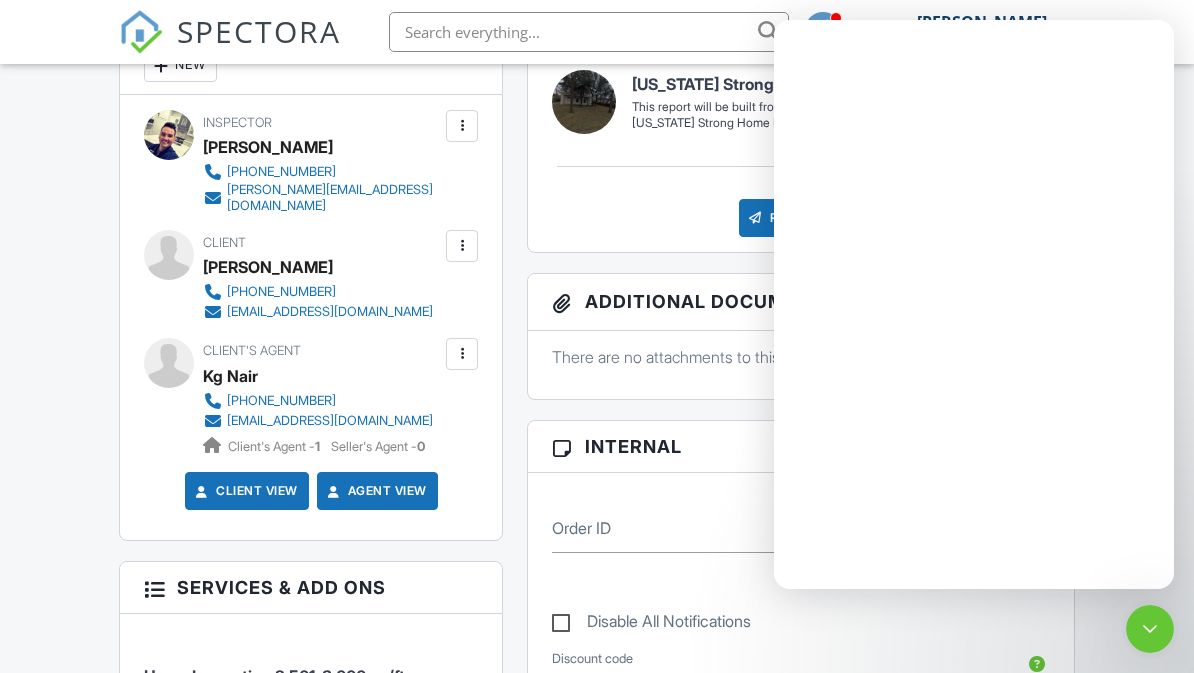 scroll, scrollTop: 0, scrollLeft: 0, axis: both 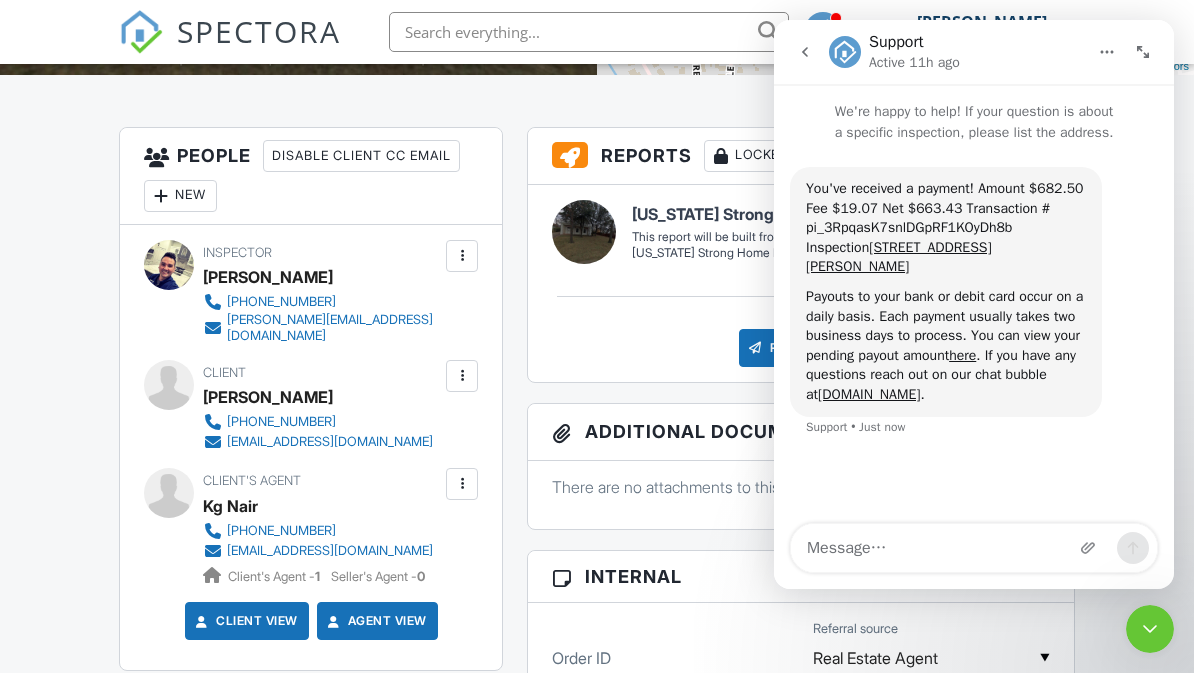 click at bounding box center [805, 52] 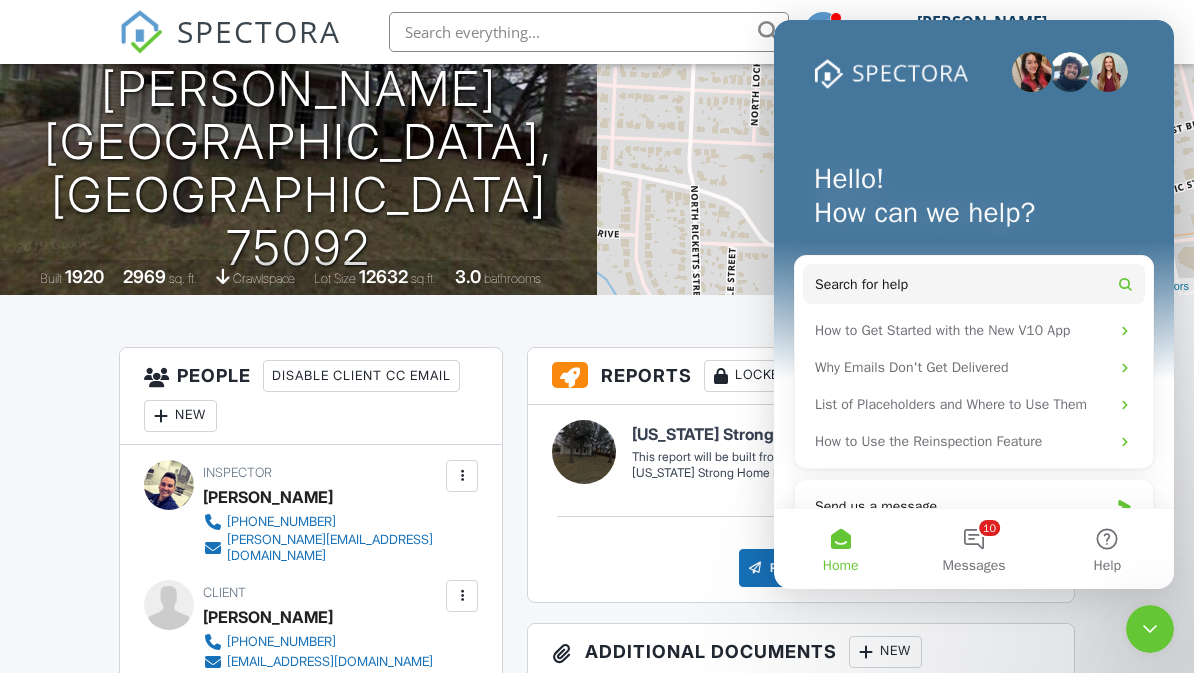 scroll, scrollTop: 278, scrollLeft: 0, axis: vertical 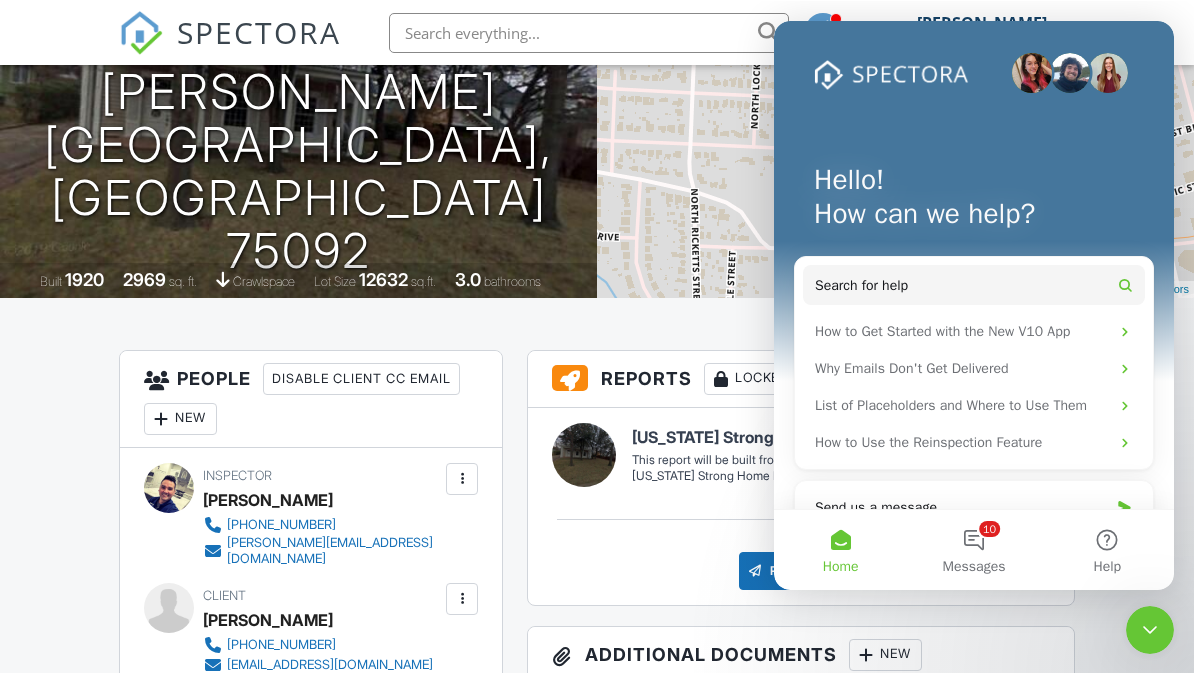 click on "Dashboard
Inspections
New Inspection
Calendar
Templates
Contacts
Metrics
Automations
Settings
Support Center
Inspection Details
Client View
More
Property Details
Reschedule
Reorder / Copy
Share
Cancel
Delete
Print Order
Convert to V9
Enable Pass on CC Fees
View Change Log
07/29/2025  7:00 am
- 10:30 am
1015 N Hopson St
Sherman, TX 75092
Built
1920
2969
sq. ft.
crawlspace
Lot Size
12632
sq.ft.
3.0
bathrooms
+ − Leaflet  |  © MapTiler   © OpenStreetMap contributors
All emails and texts are disabled for this inspection!
Turn on emails and texts
Turn on and Requeue Notifications
Reports
Locked
Attach
New" at bounding box center [597, 1286] 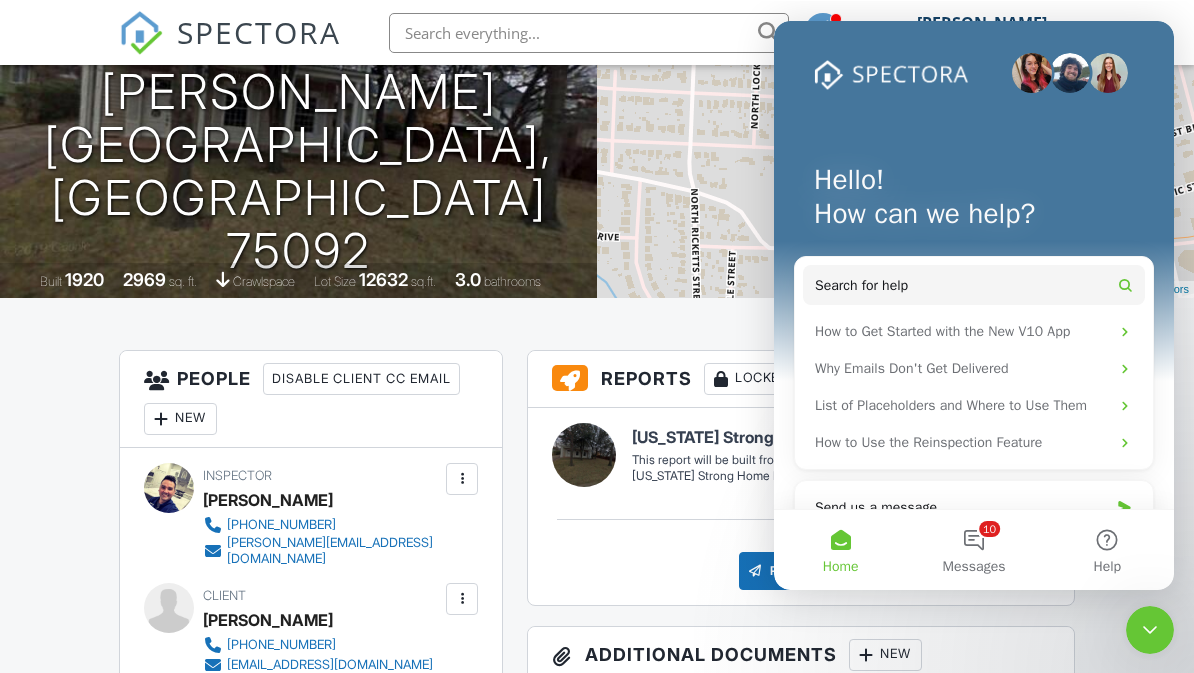 click on "Client
Maximilian Brandenburgh
469-588-8422
mbrandenburgh5533@gmail.com" at bounding box center [366, 628] 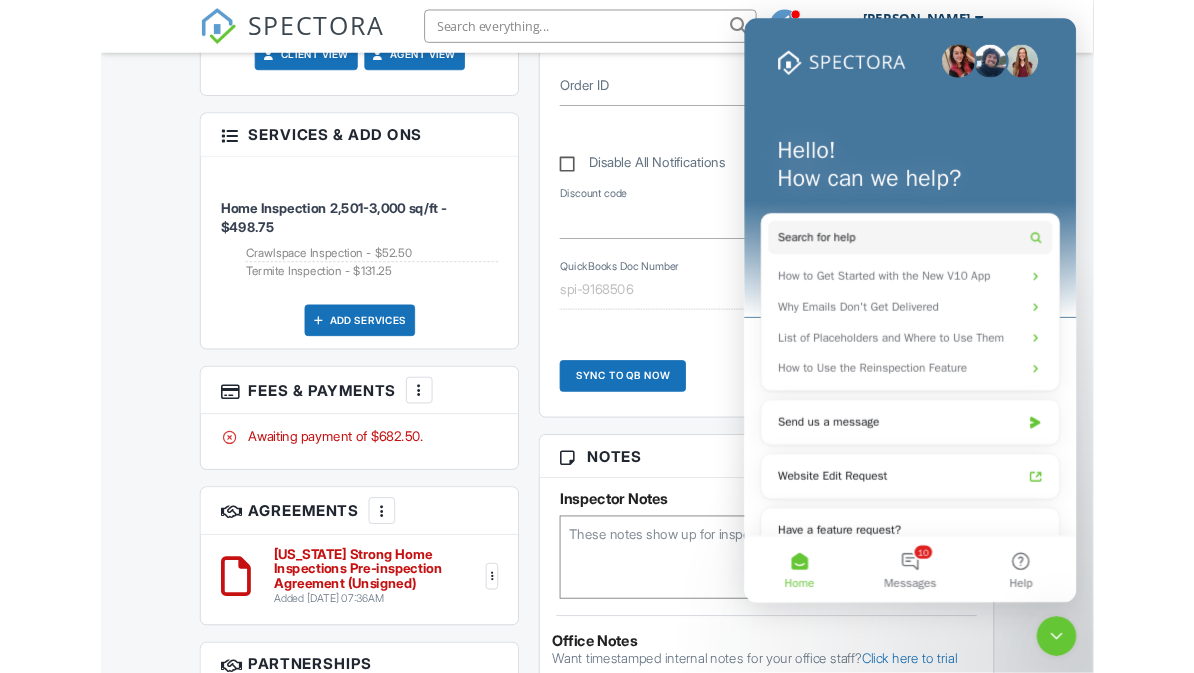 scroll, scrollTop: 0, scrollLeft: 0, axis: both 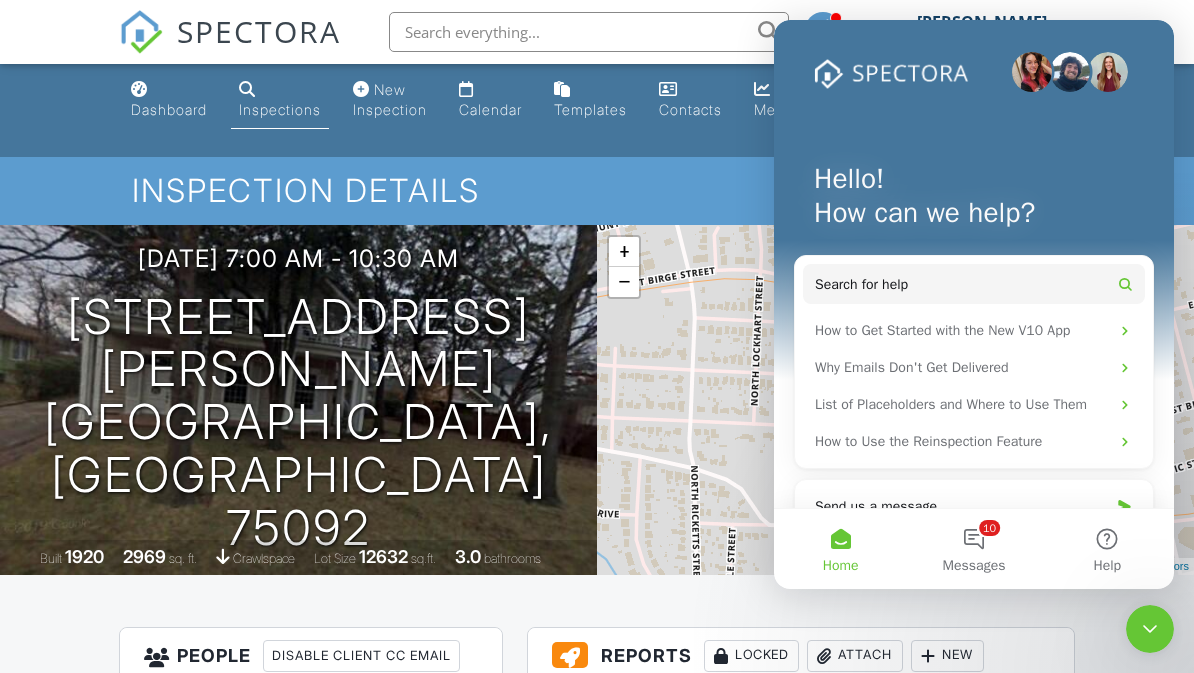 click at bounding box center [1150, 629] 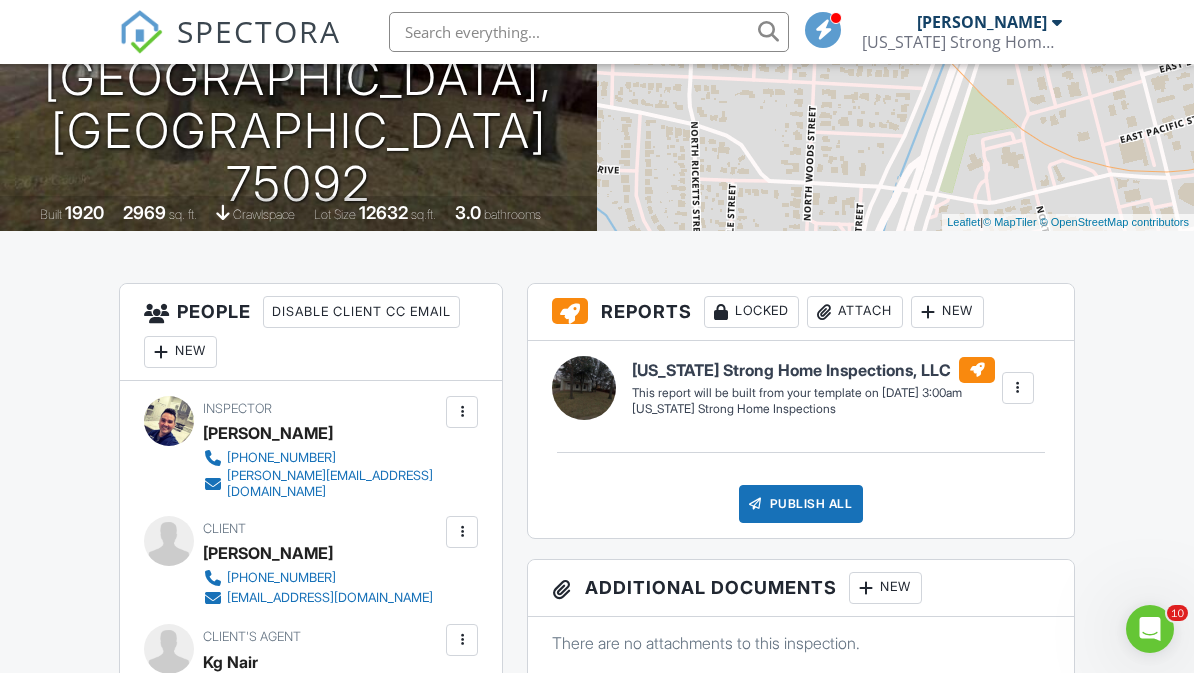 scroll, scrollTop: 0, scrollLeft: 0, axis: both 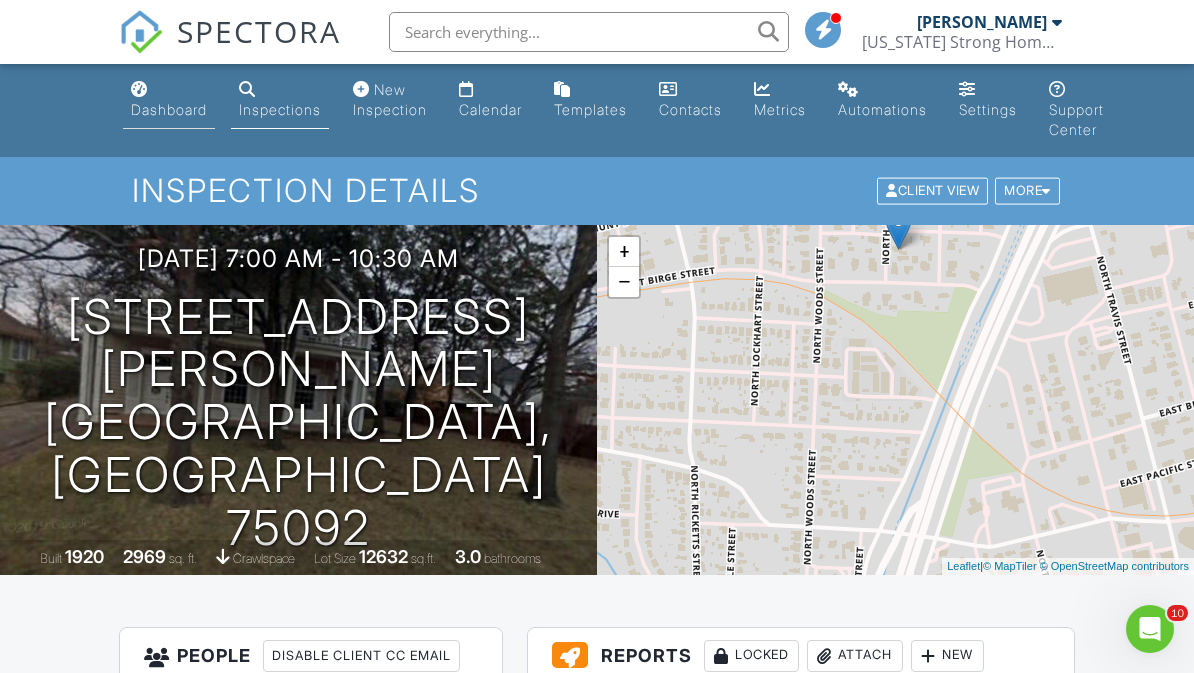 click on "Dashboard" at bounding box center [169, 100] 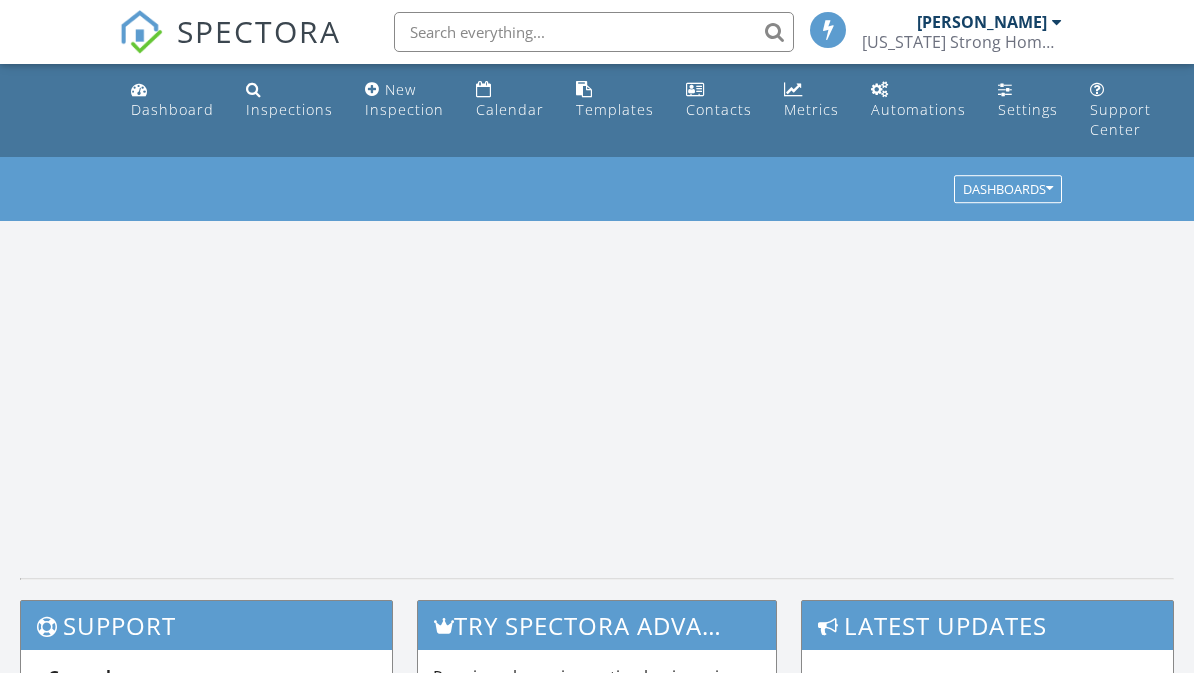 scroll, scrollTop: 0, scrollLeft: 0, axis: both 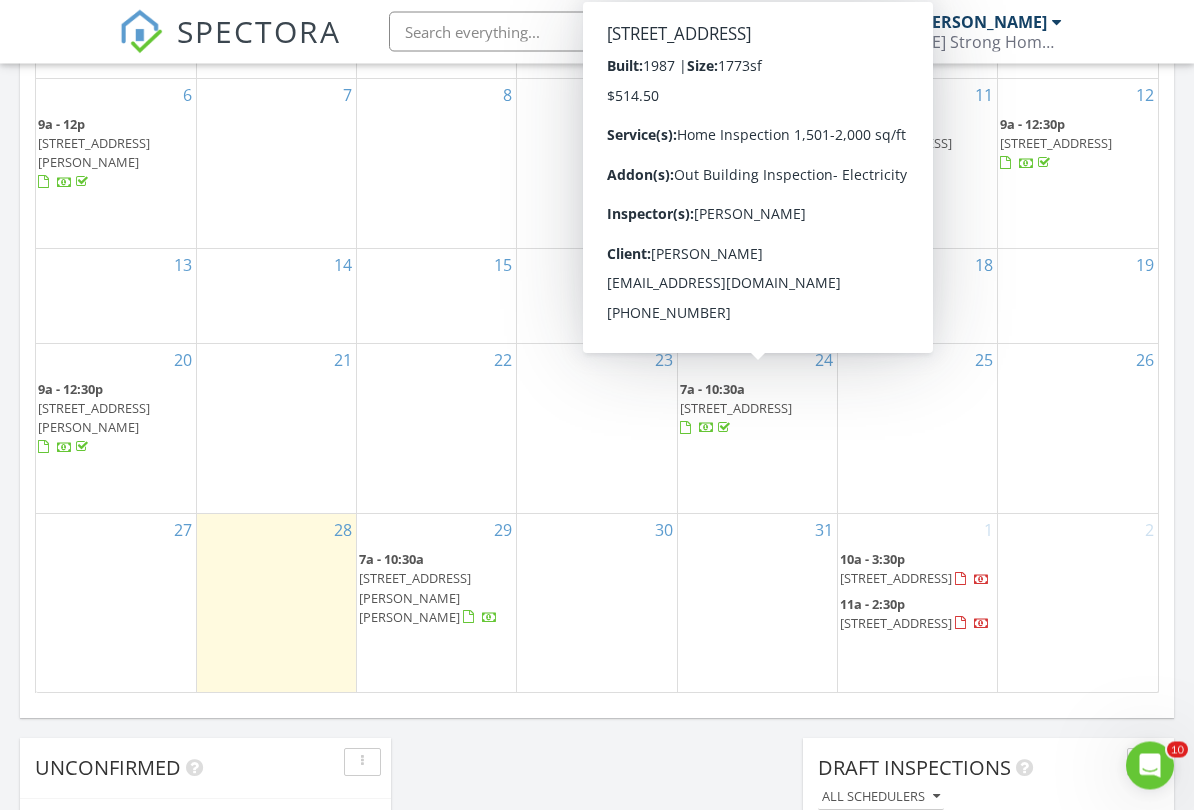 click 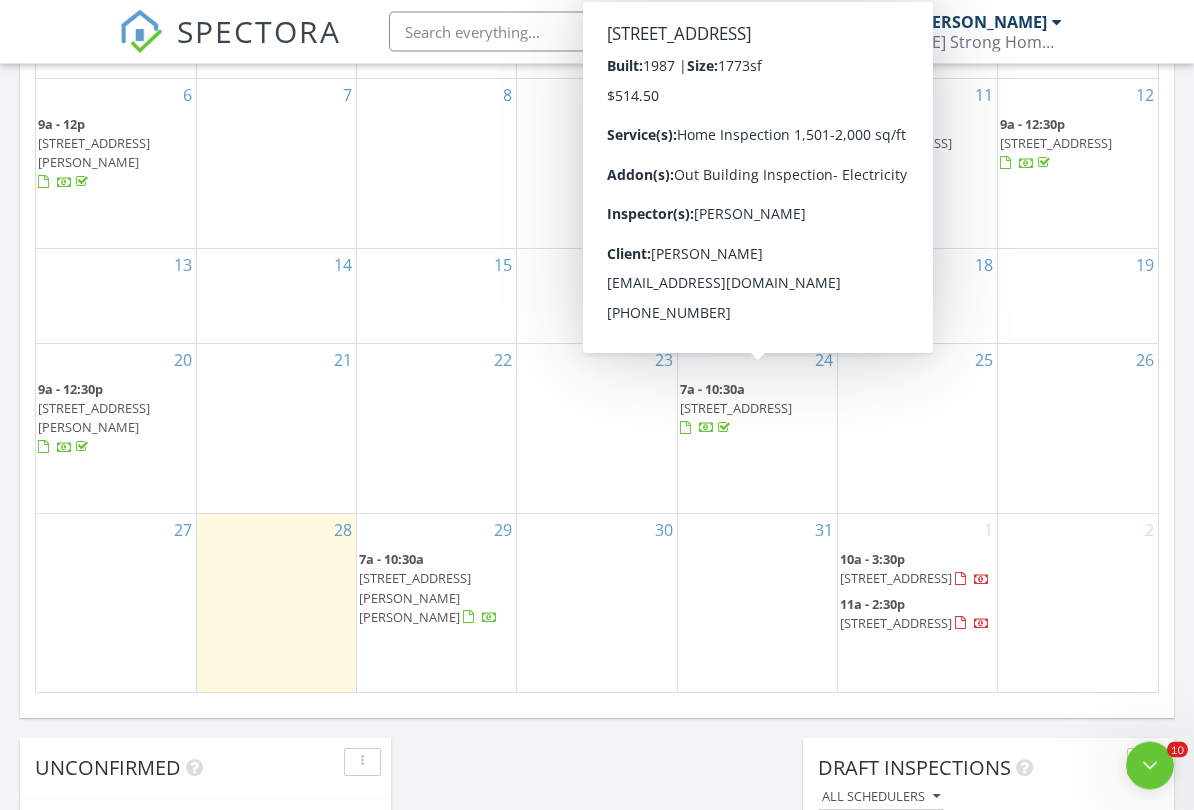 scroll, scrollTop: 1182, scrollLeft: 0, axis: vertical 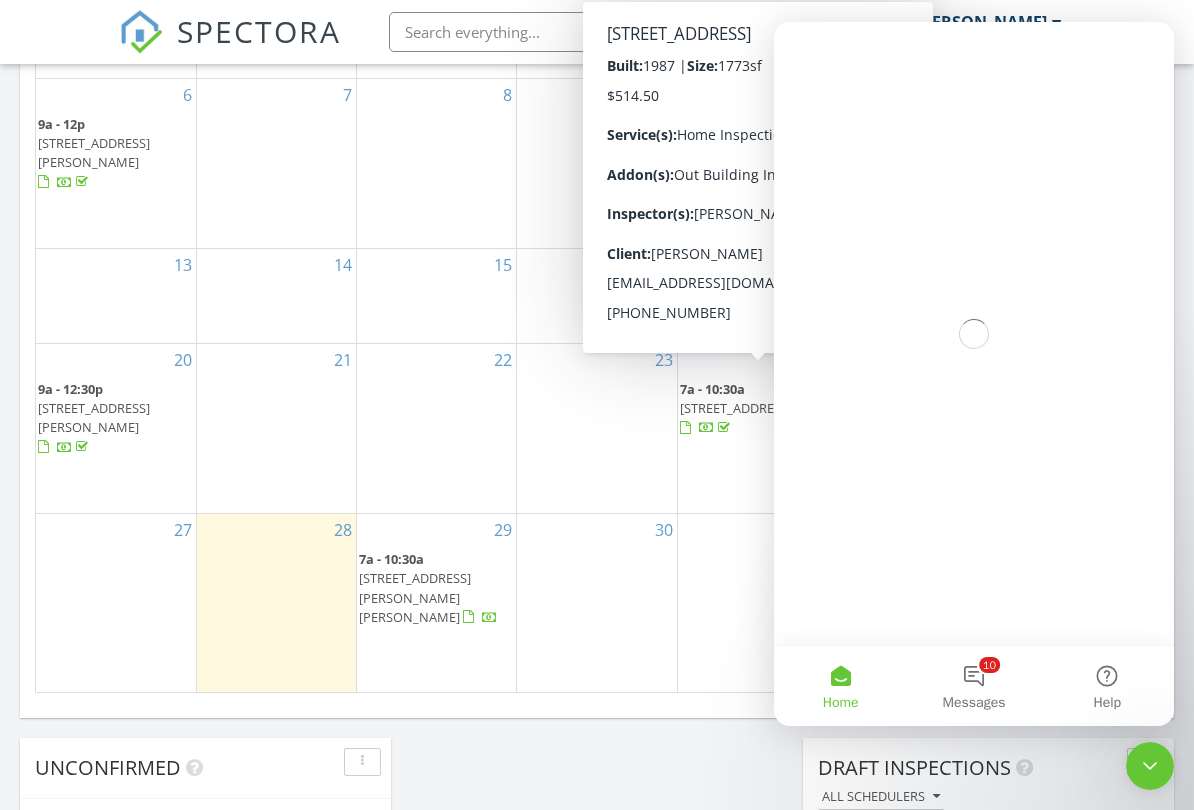 click 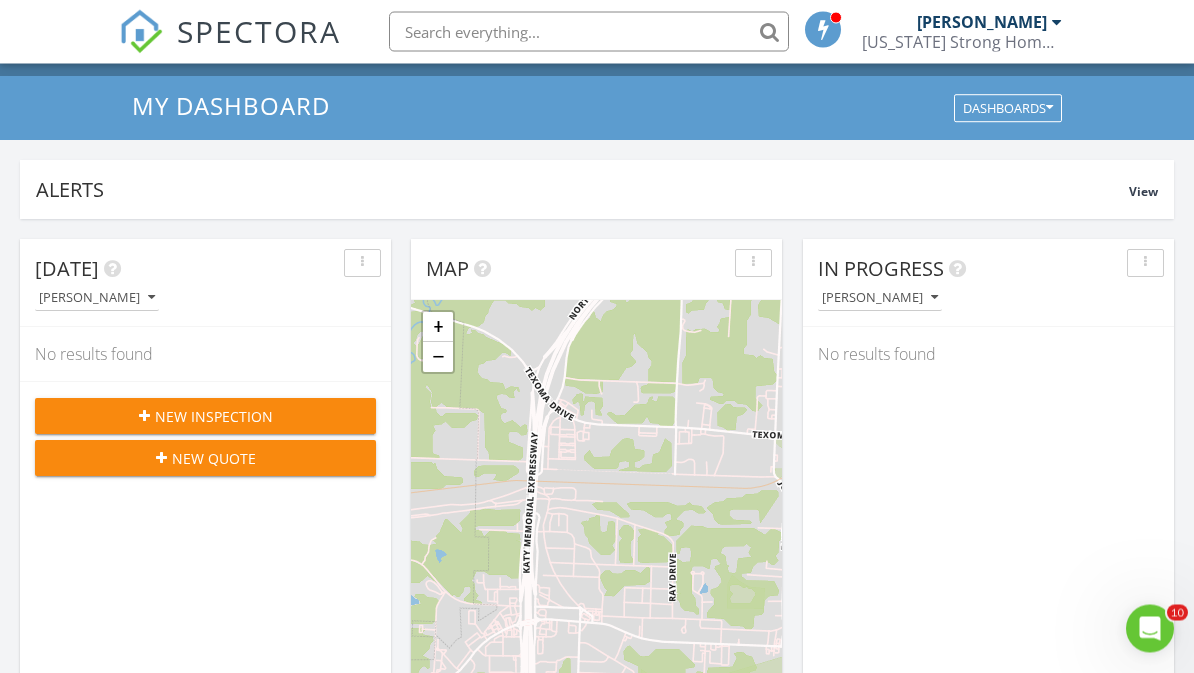 scroll, scrollTop: 36, scrollLeft: 0, axis: vertical 